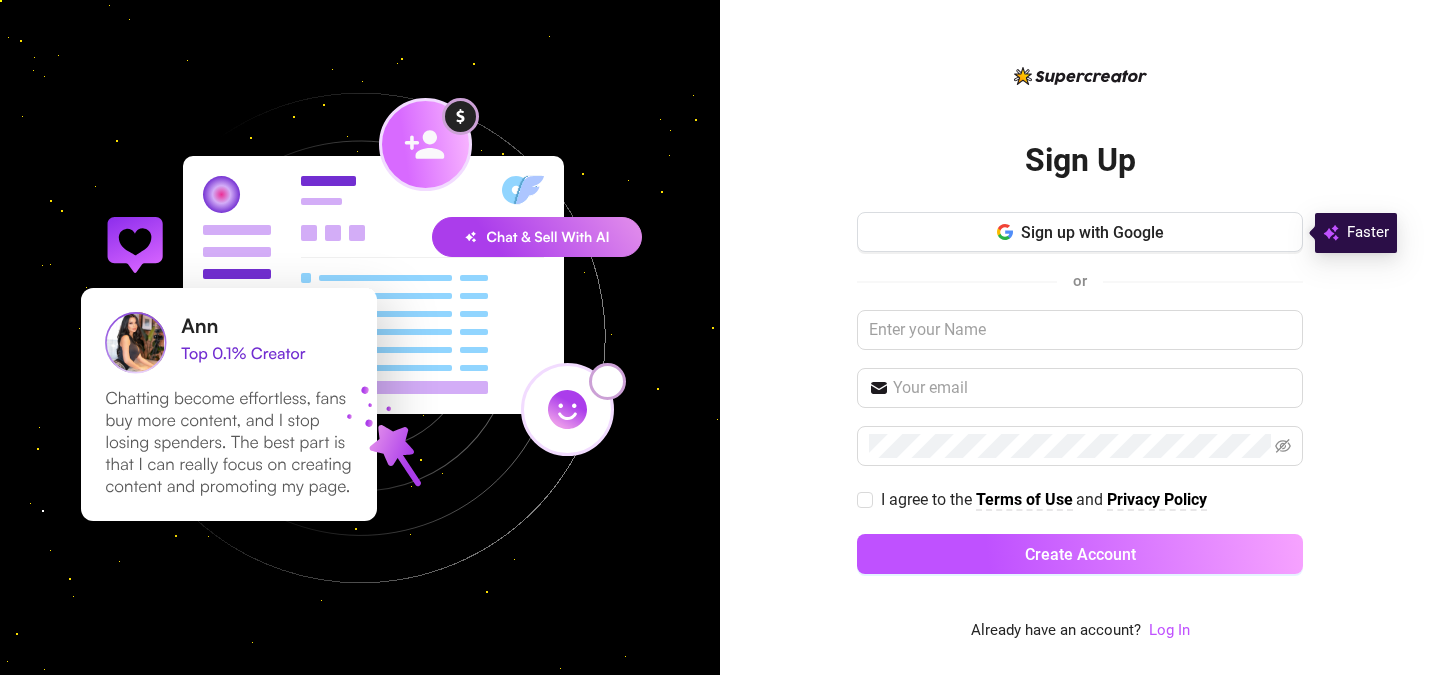 scroll, scrollTop: 0, scrollLeft: 0, axis: both 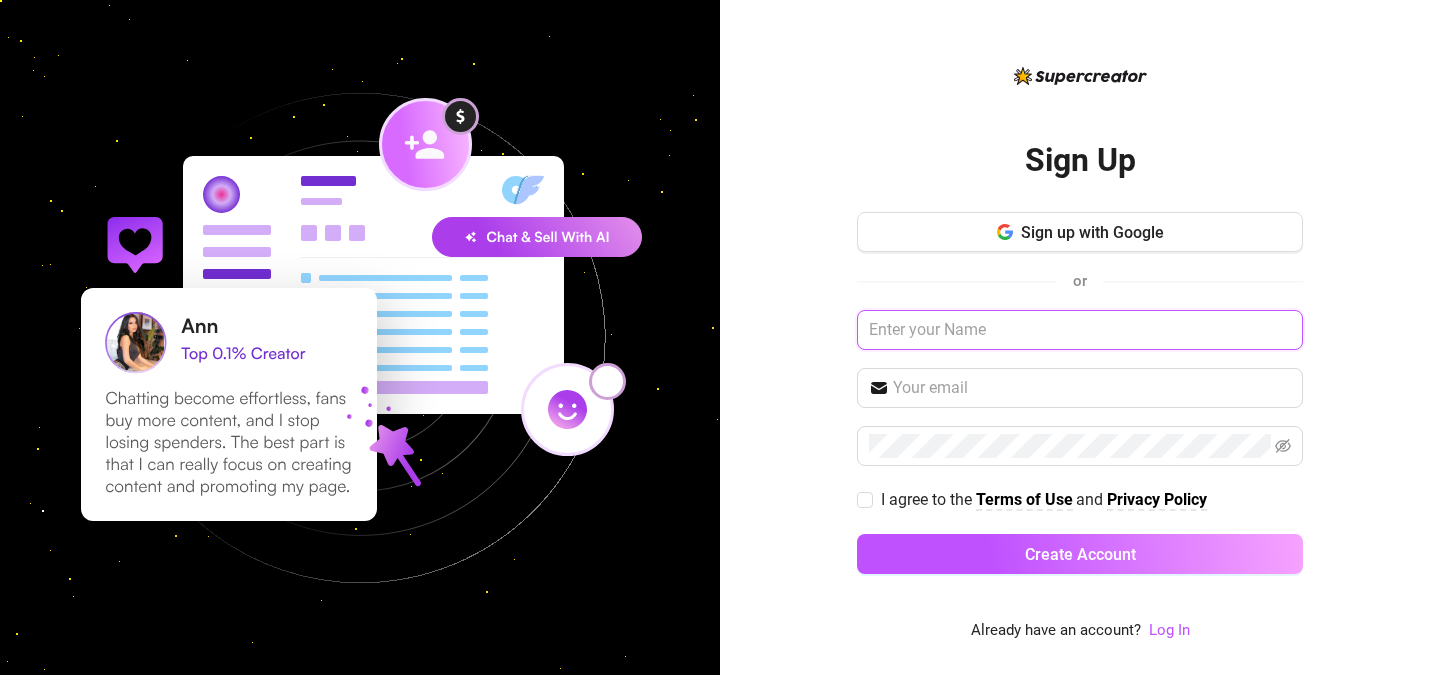 click at bounding box center (1080, 330) 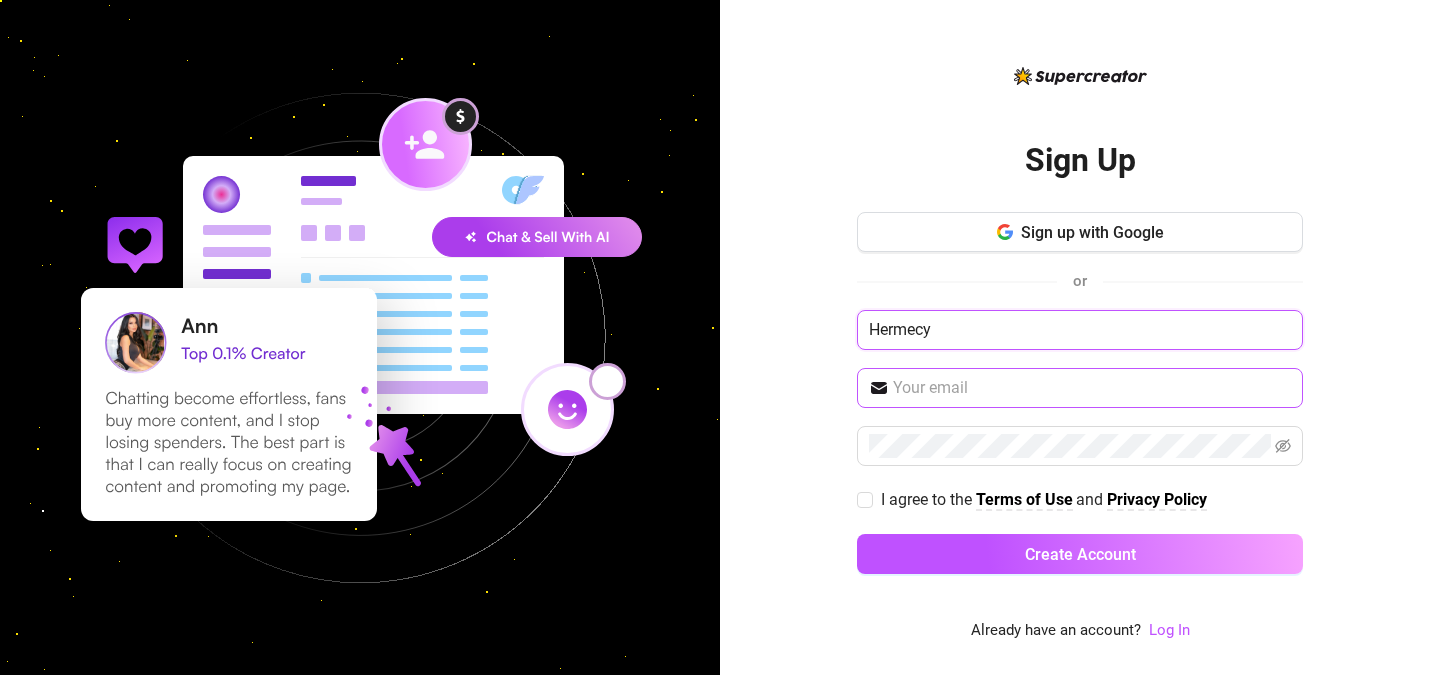 type on "Hermecy" 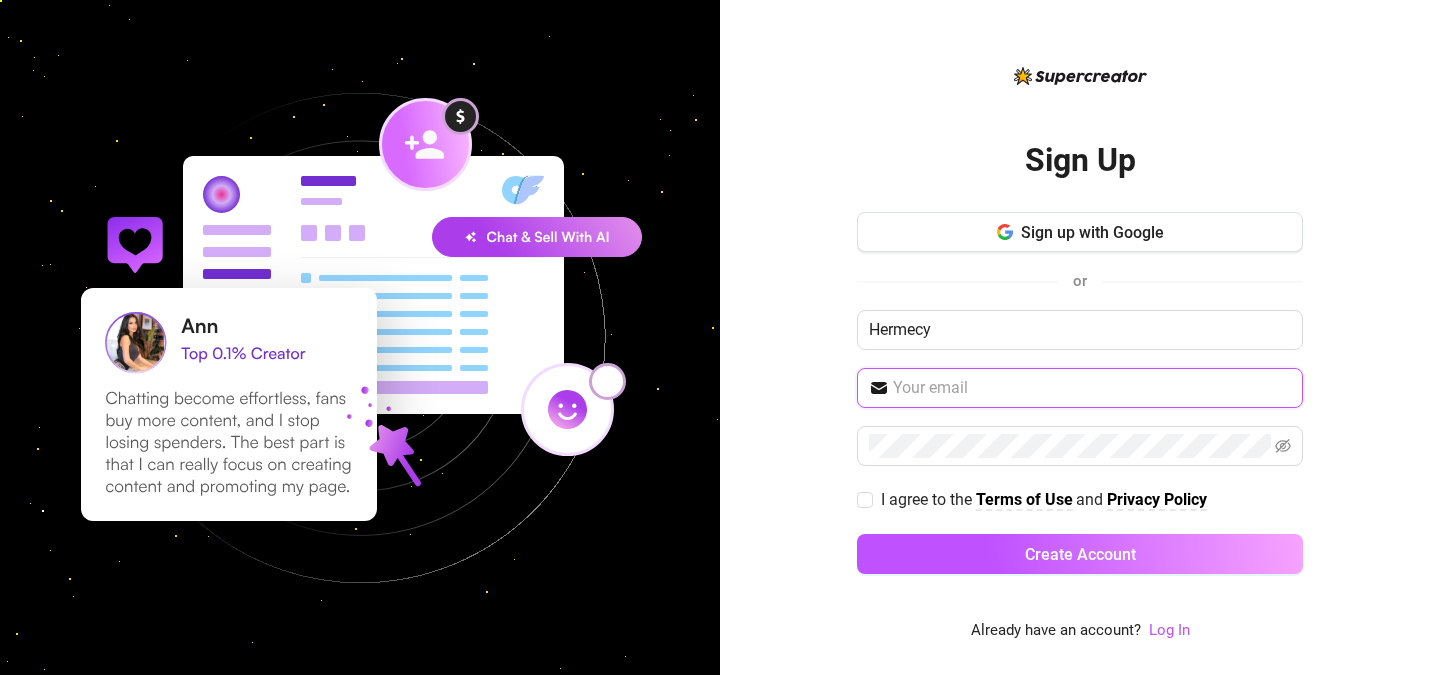 click at bounding box center (1092, 388) 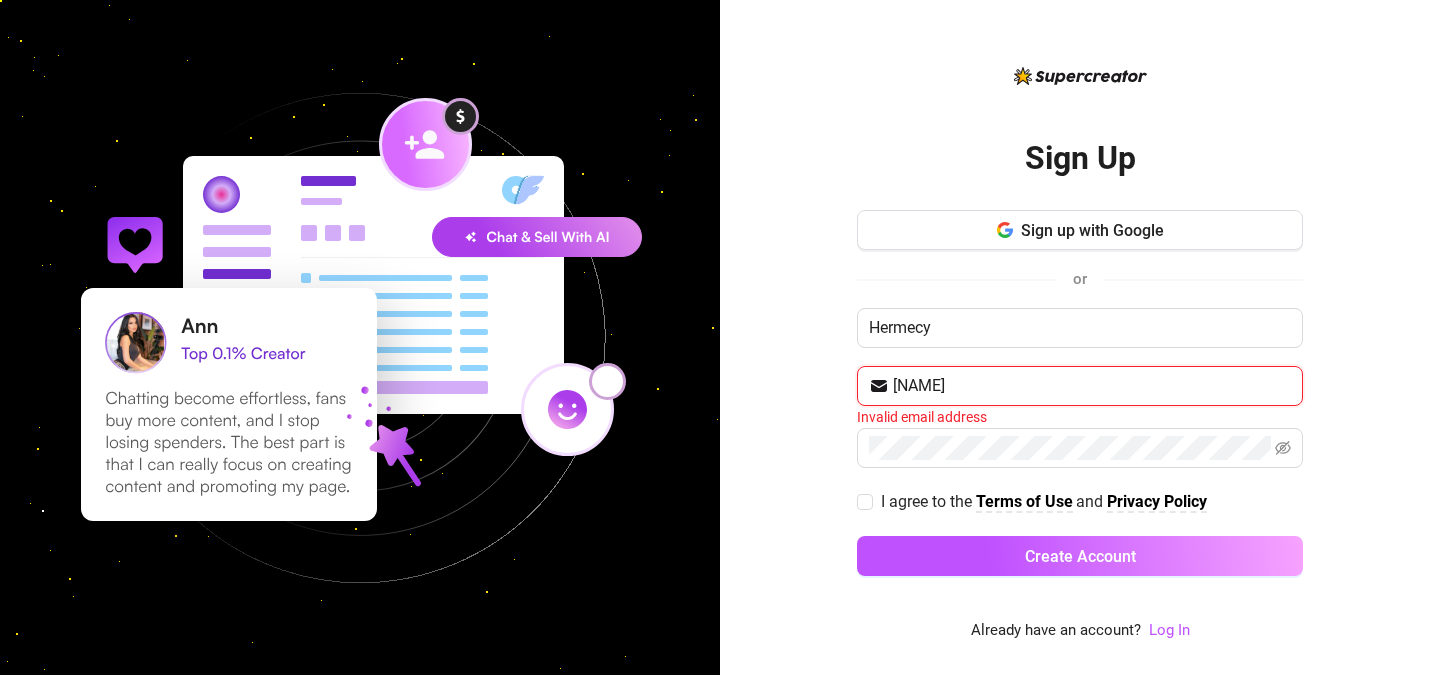 type on "[NAME]@[DOMAIN]" 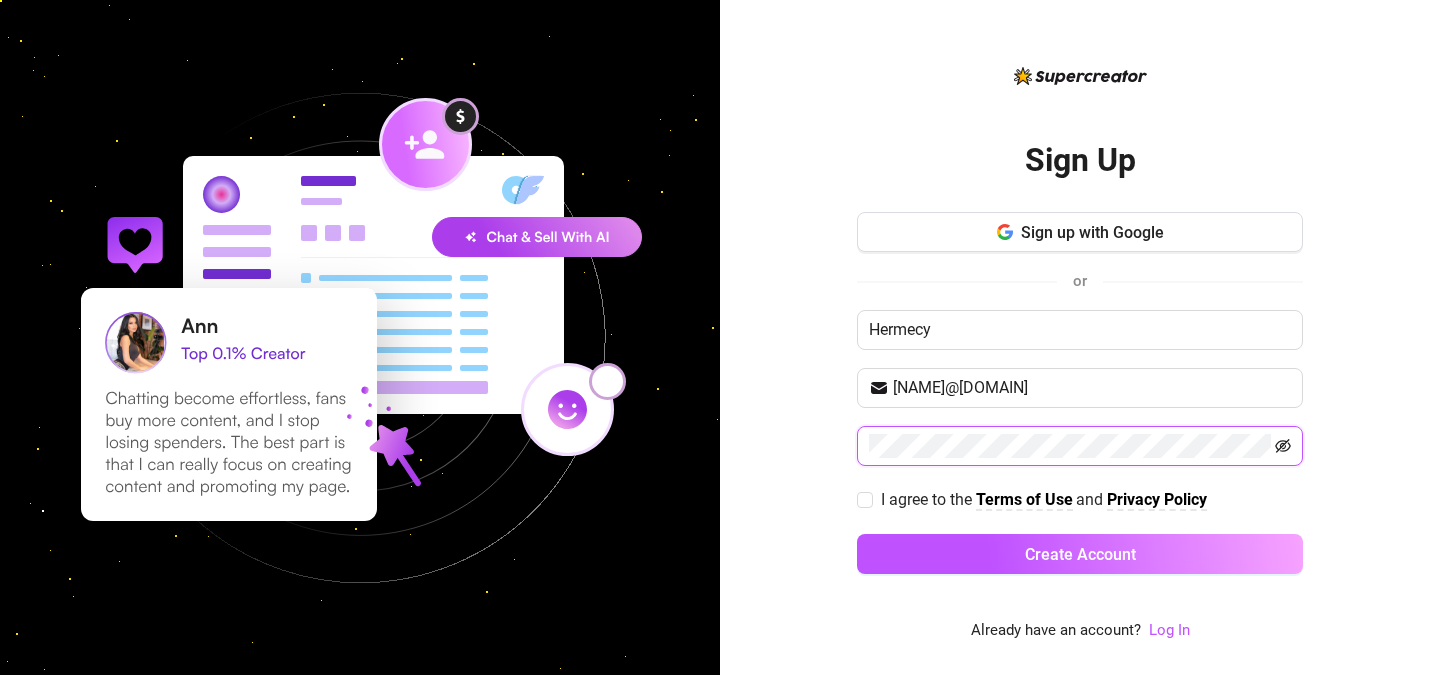 click 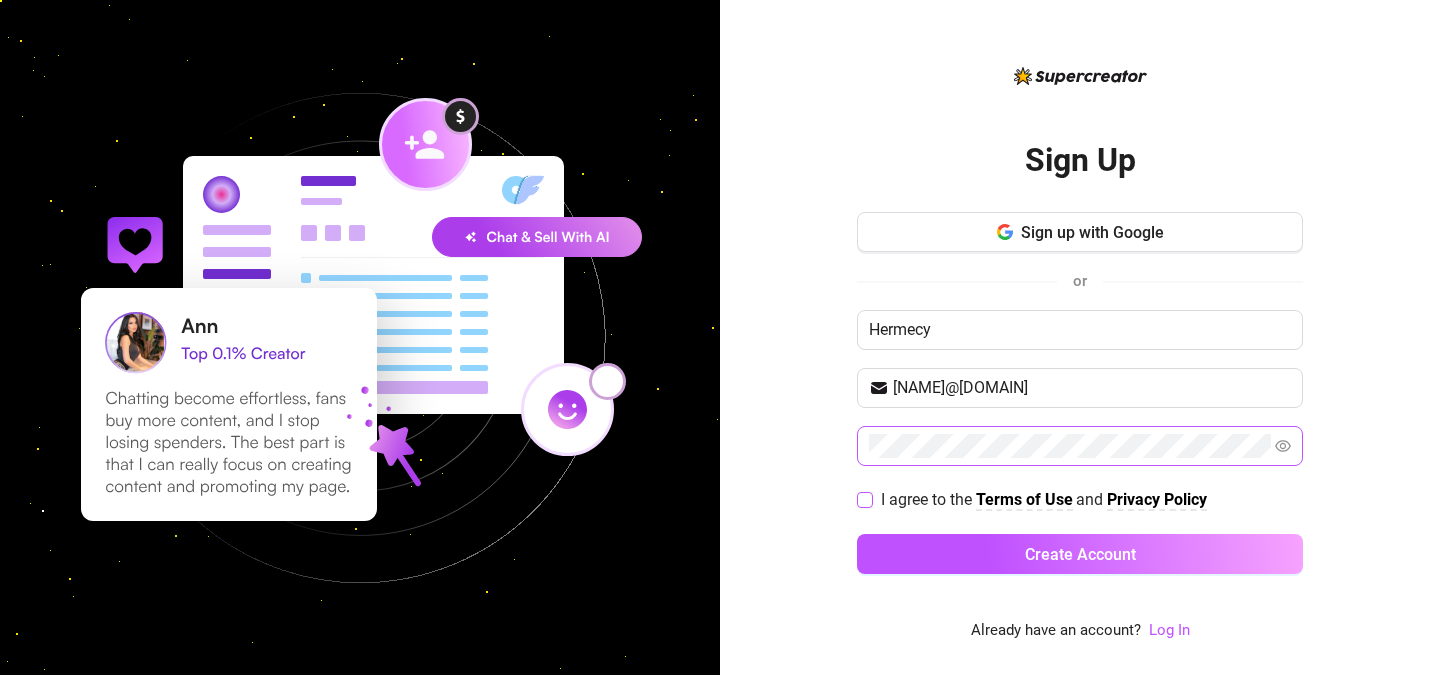 click on "I agree to the   Terms of Use   and   Privacy Policy" at bounding box center [1036, 499] 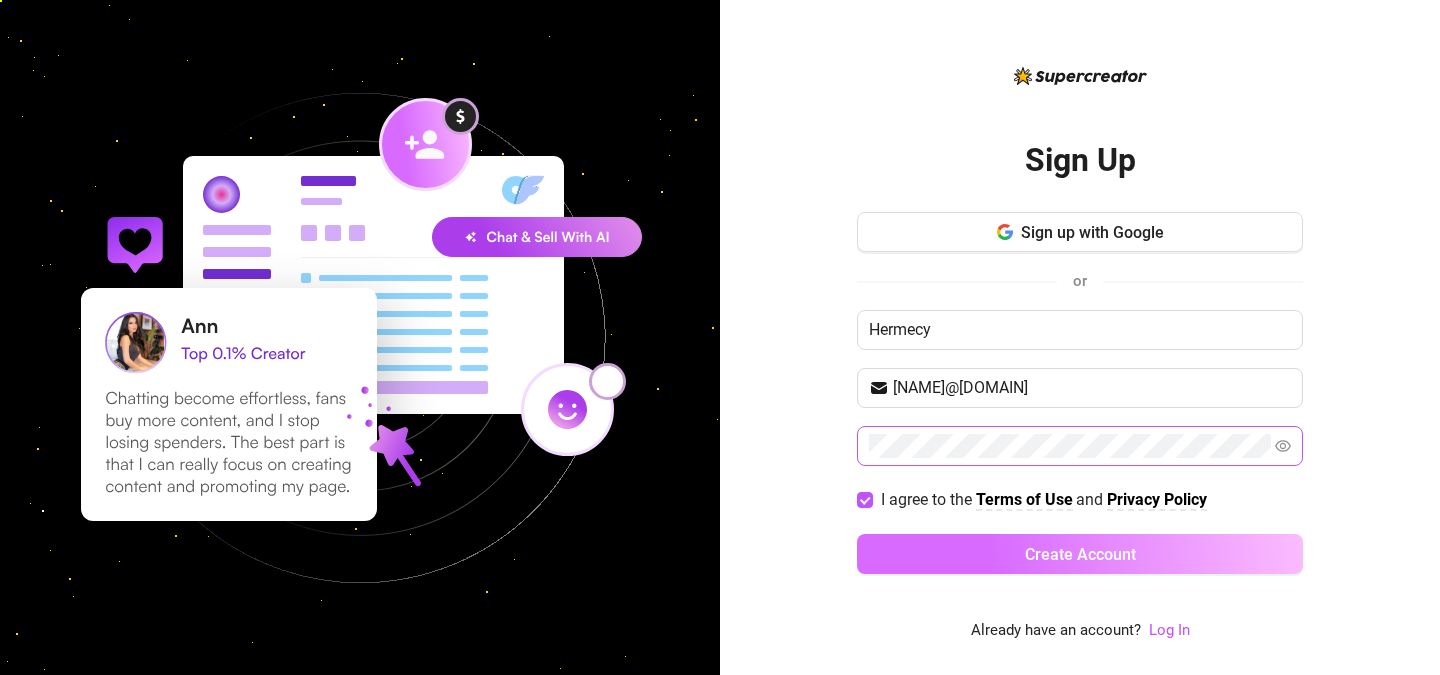 click on "Create Account" at bounding box center (1080, 554) 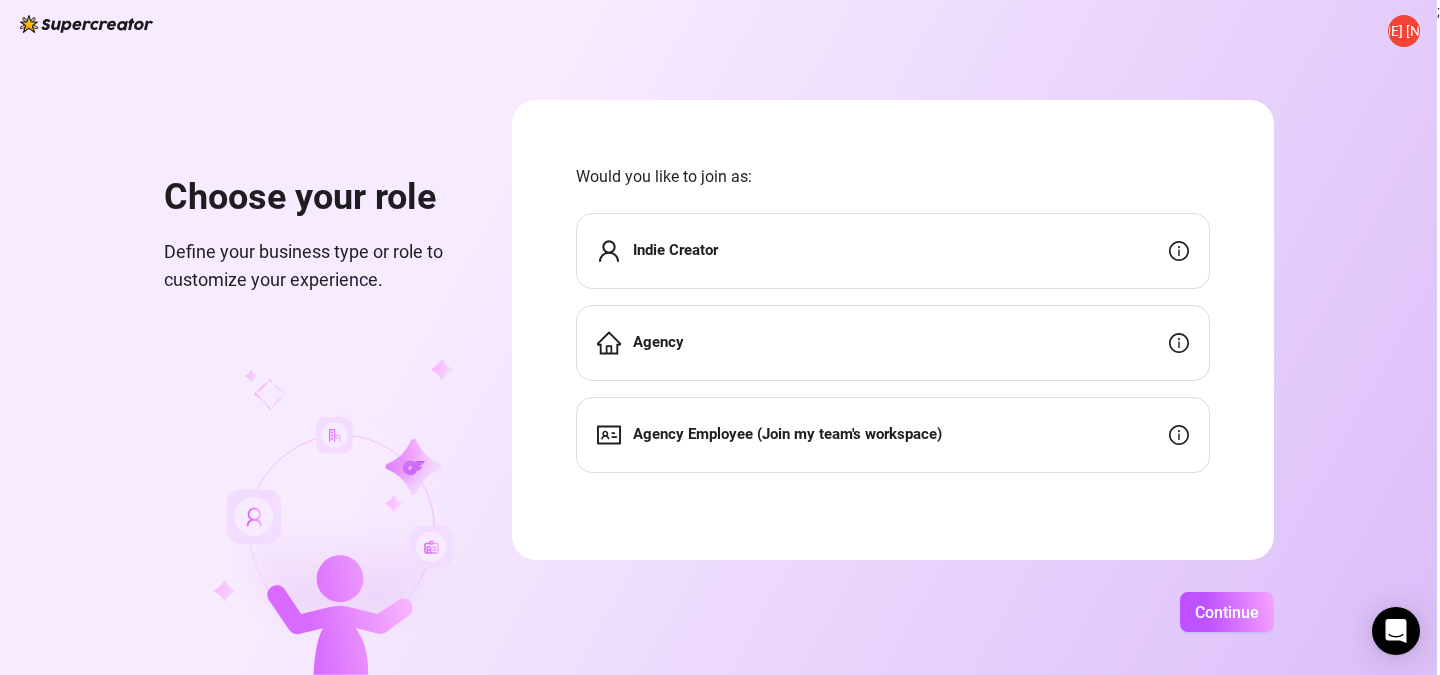 click on "Agency" at bounding box center [893, 343] 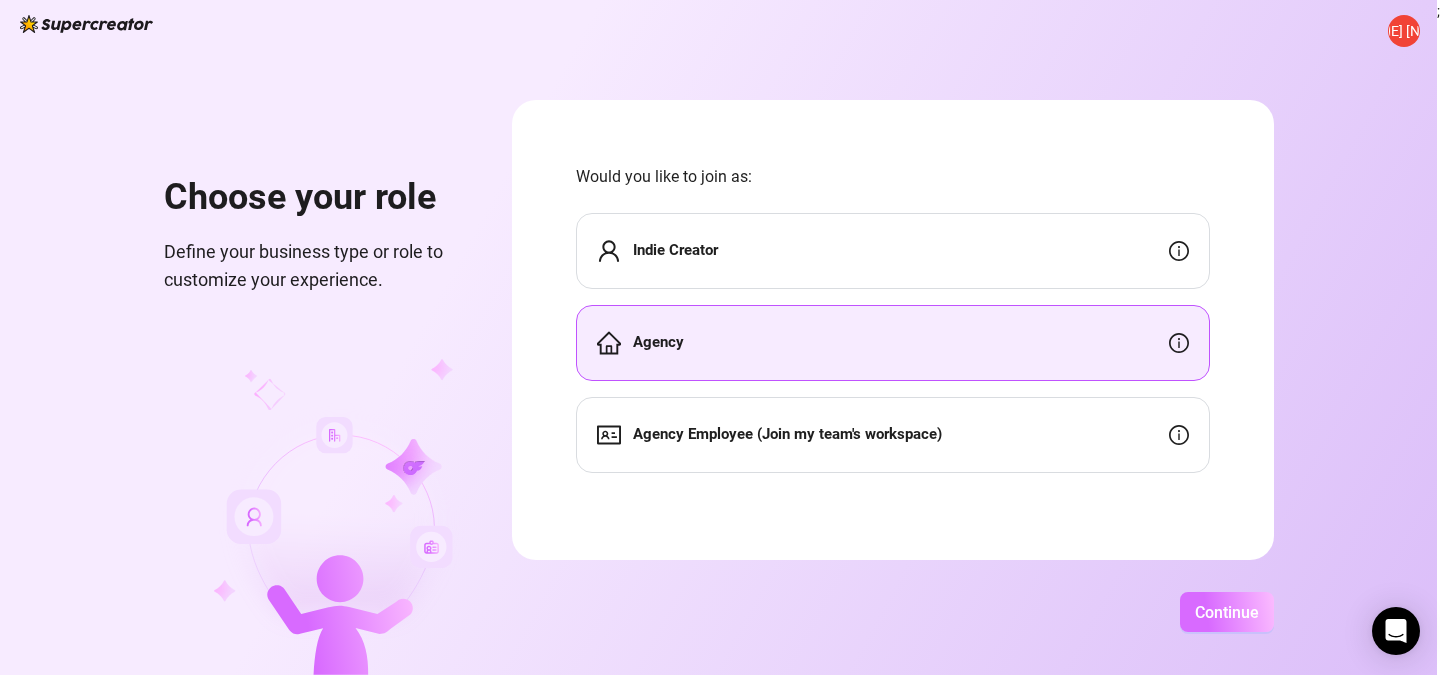 drag, startPoint x: 1224, startPoint y: 610, endPoint x: 1183, endPoint y: 615, distance: 41.303753 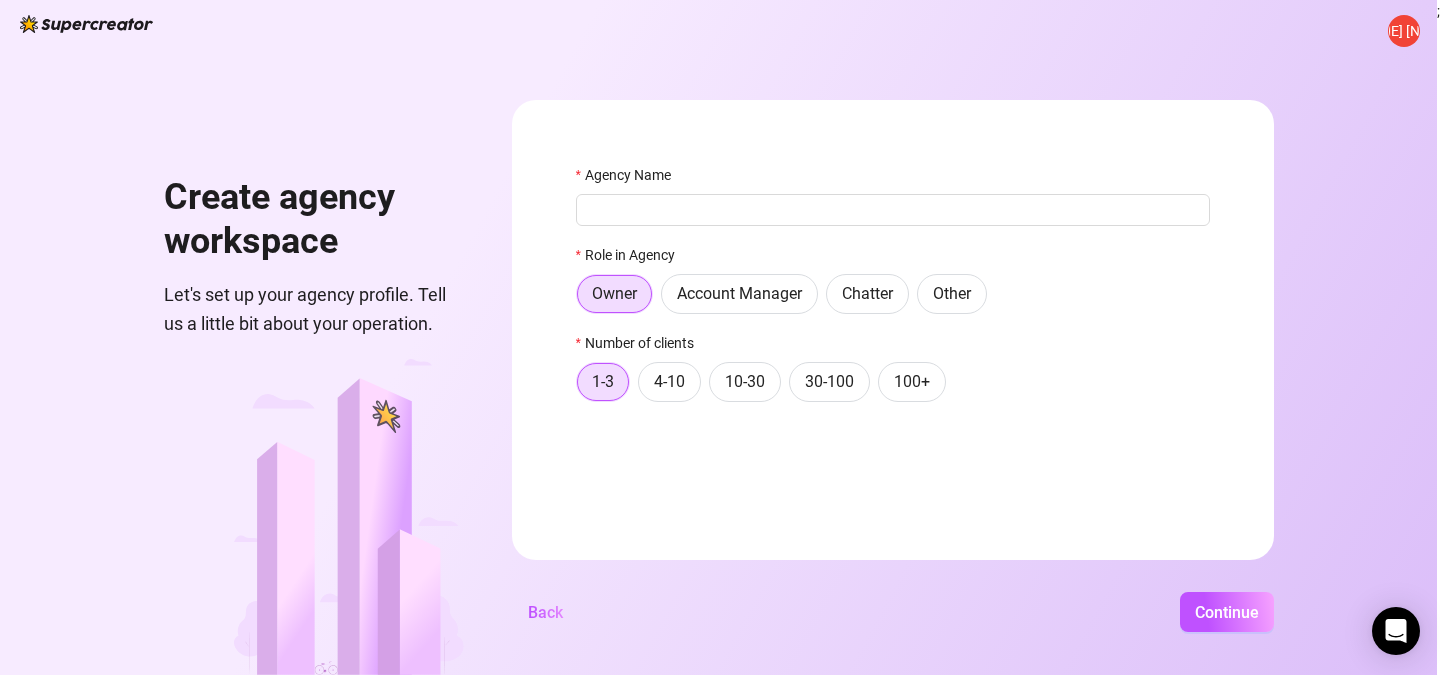 click on "Continue" at bounding box center [1227, 612] 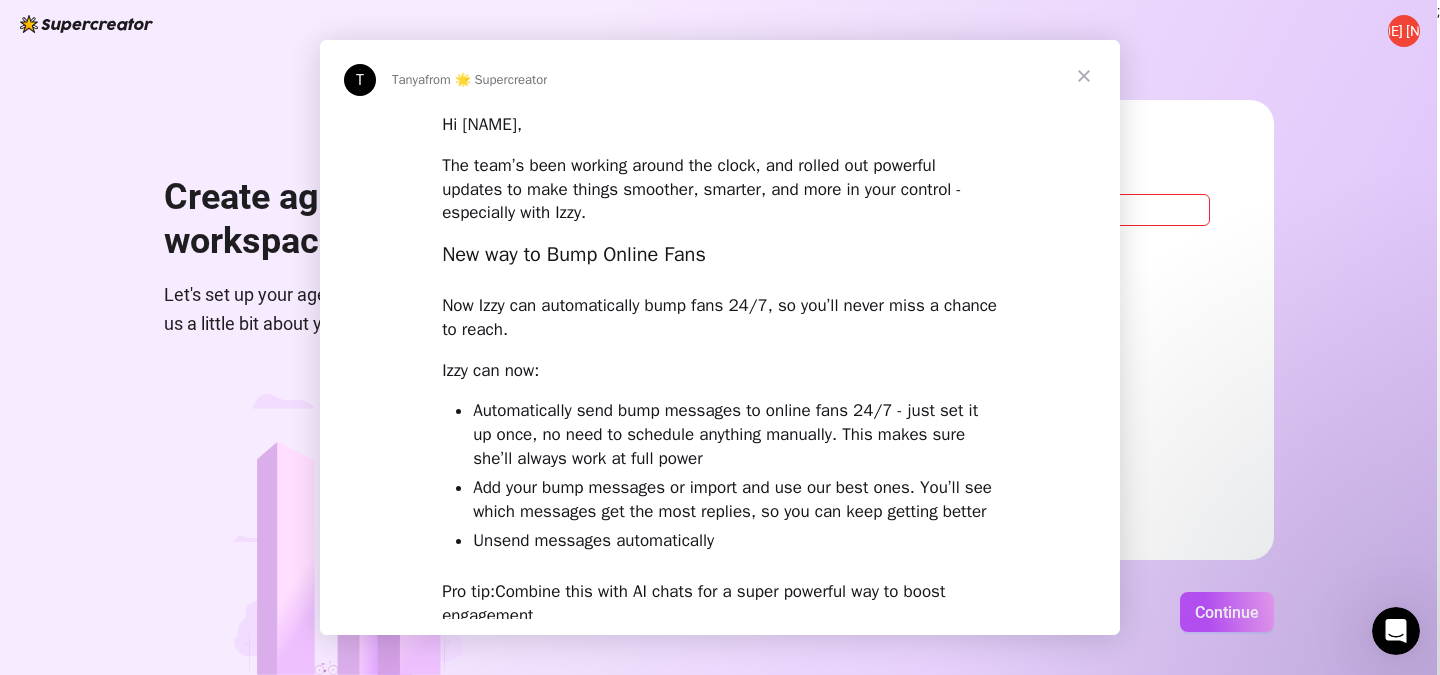 scroll, scrollTop: 0, scrollLeft: 0, axis: both 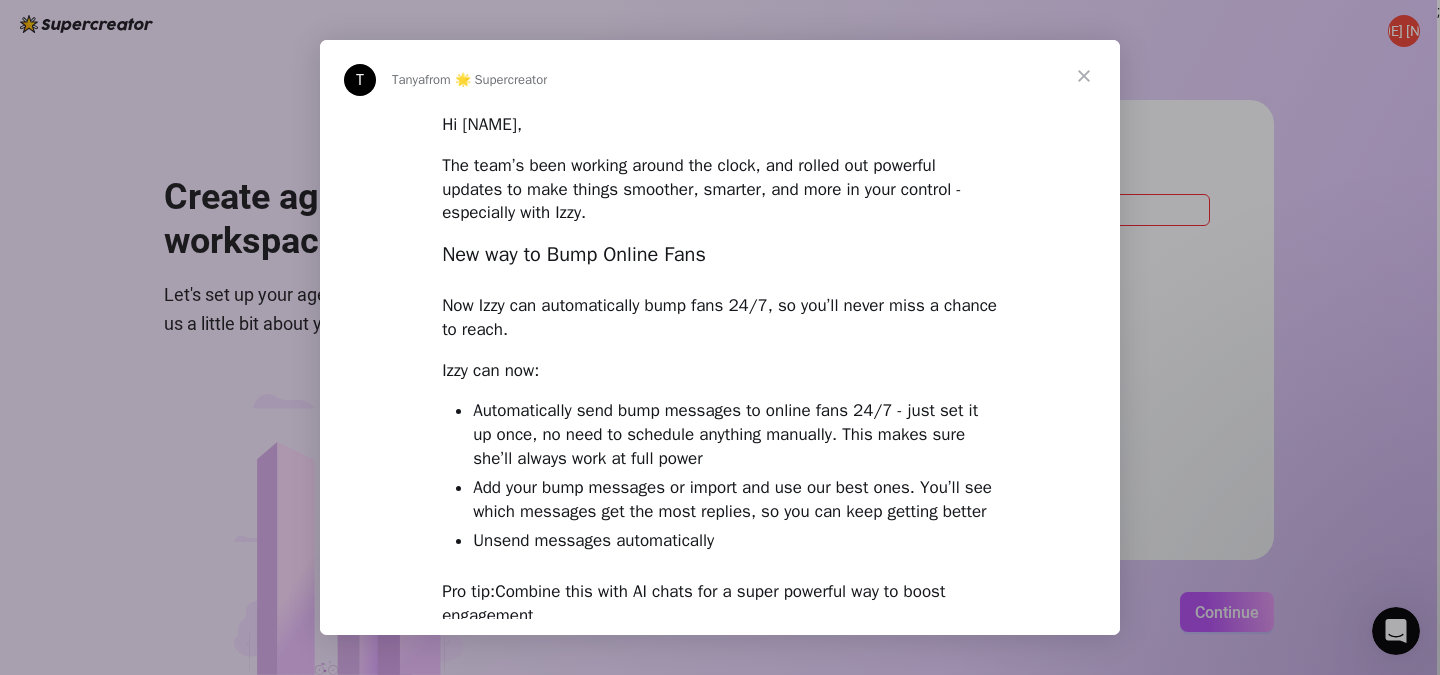 click at bounding box center [1084, 76] 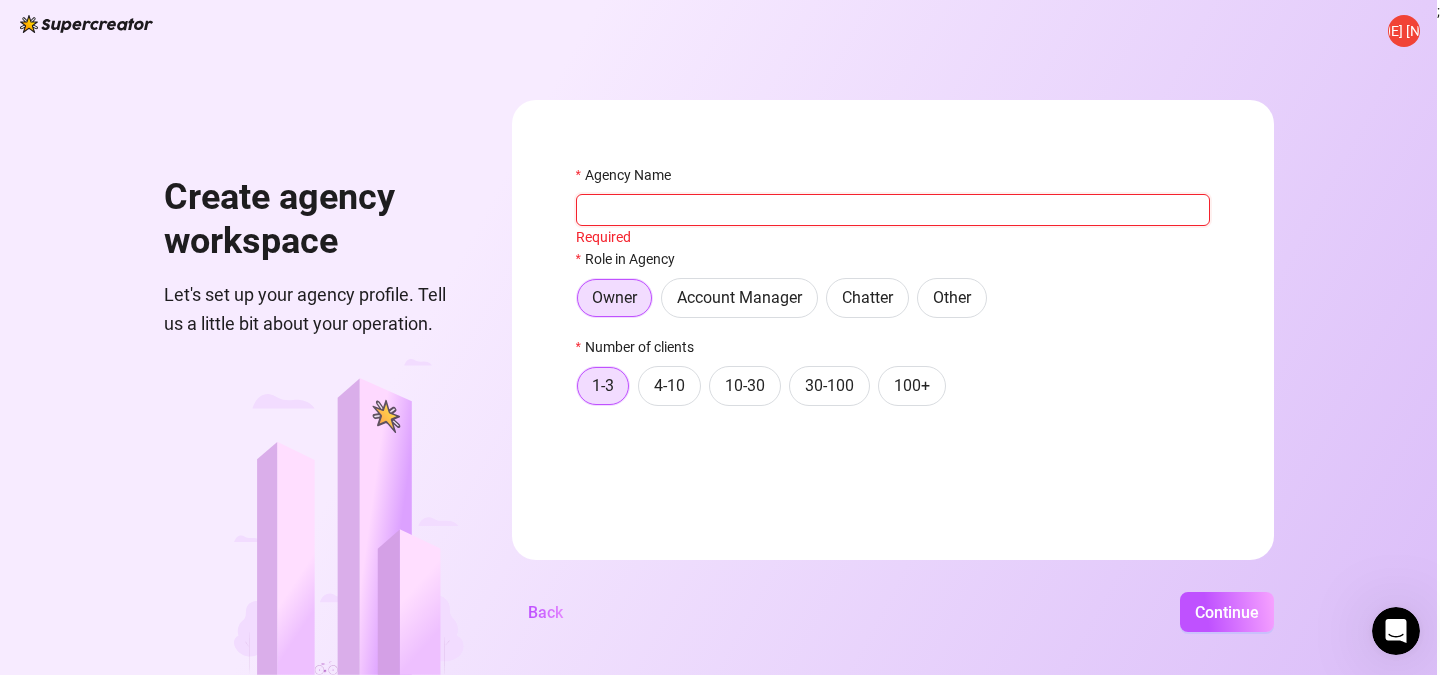 click on "Agency Name" at bounding box center (893, 210) 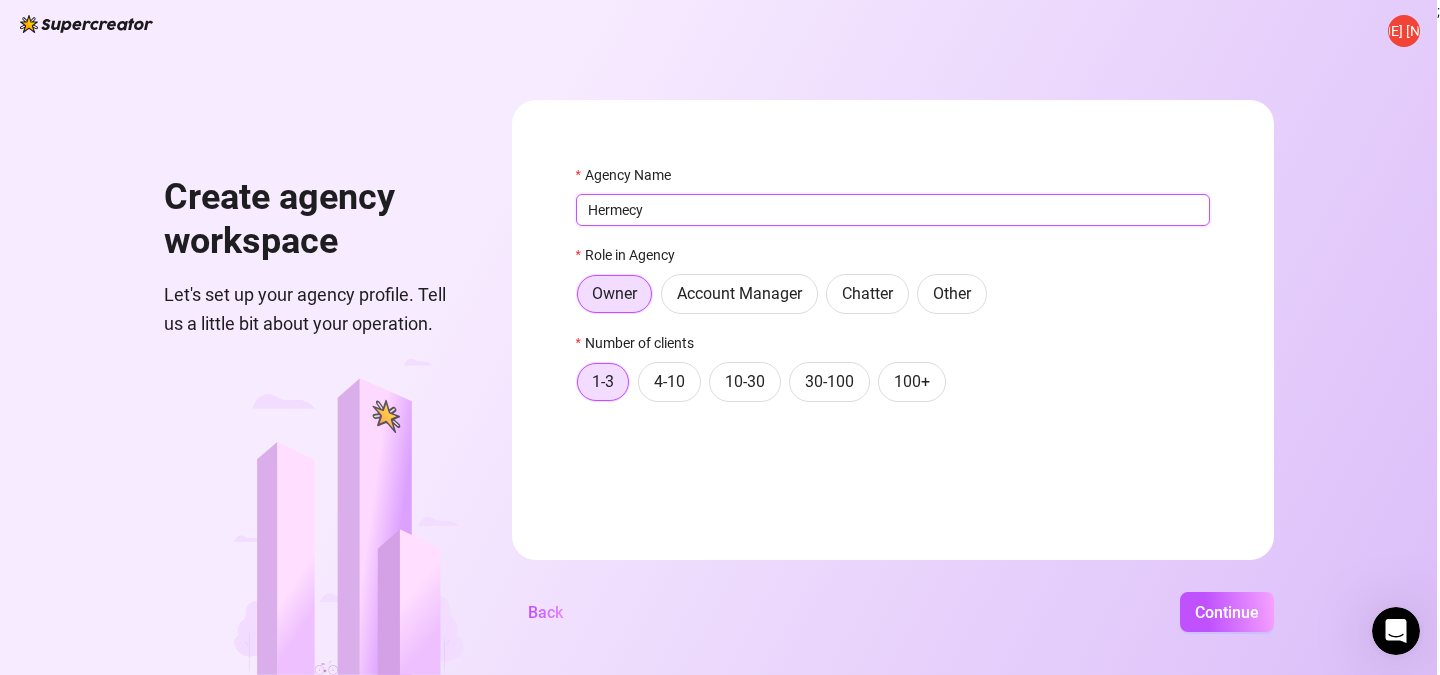 type on "Hermecy" 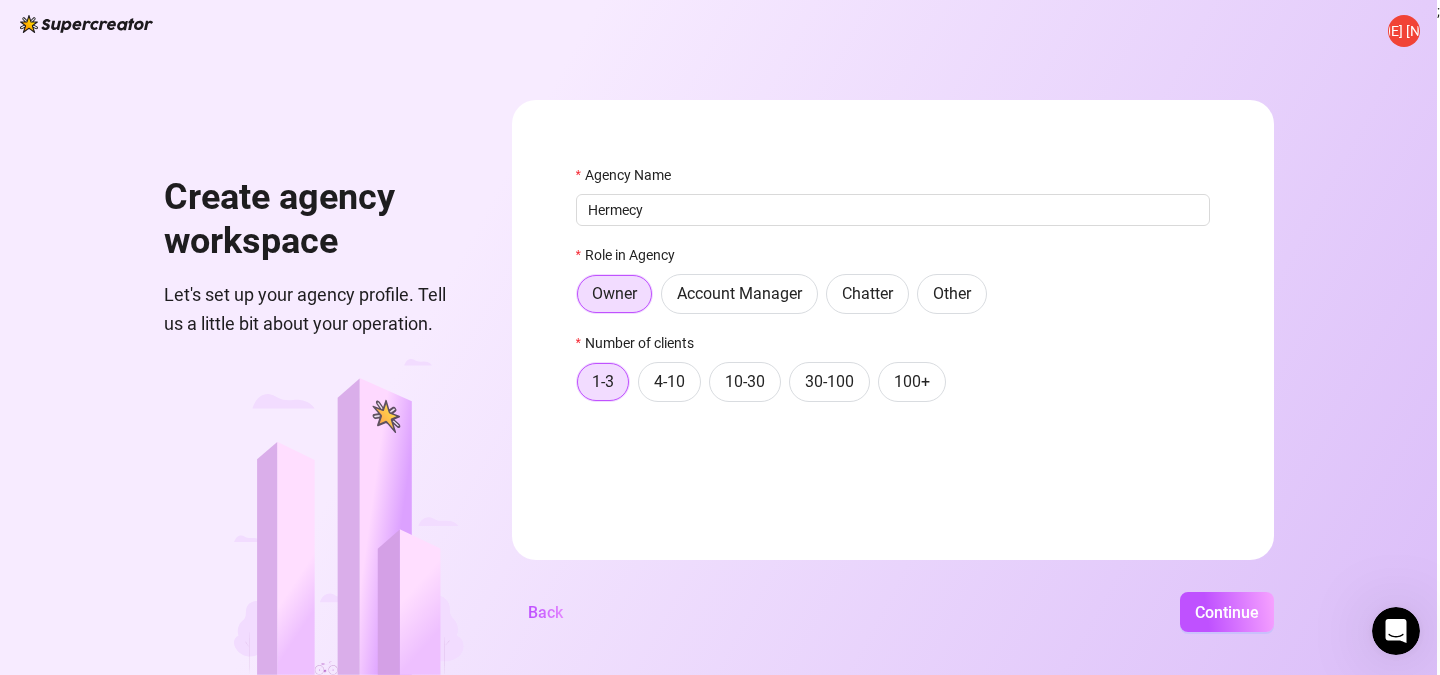click on "[NAME] [NAME] agency workspace Let's set up your agency profile. Tell us a little bit about your operation. Agency Name [NAME] Role in Agency Owner Account Manager Chatter Other Number of clients 1-3 4-10 10-30 30-100 100+ Back Continue" at bounding box center (718, 337) 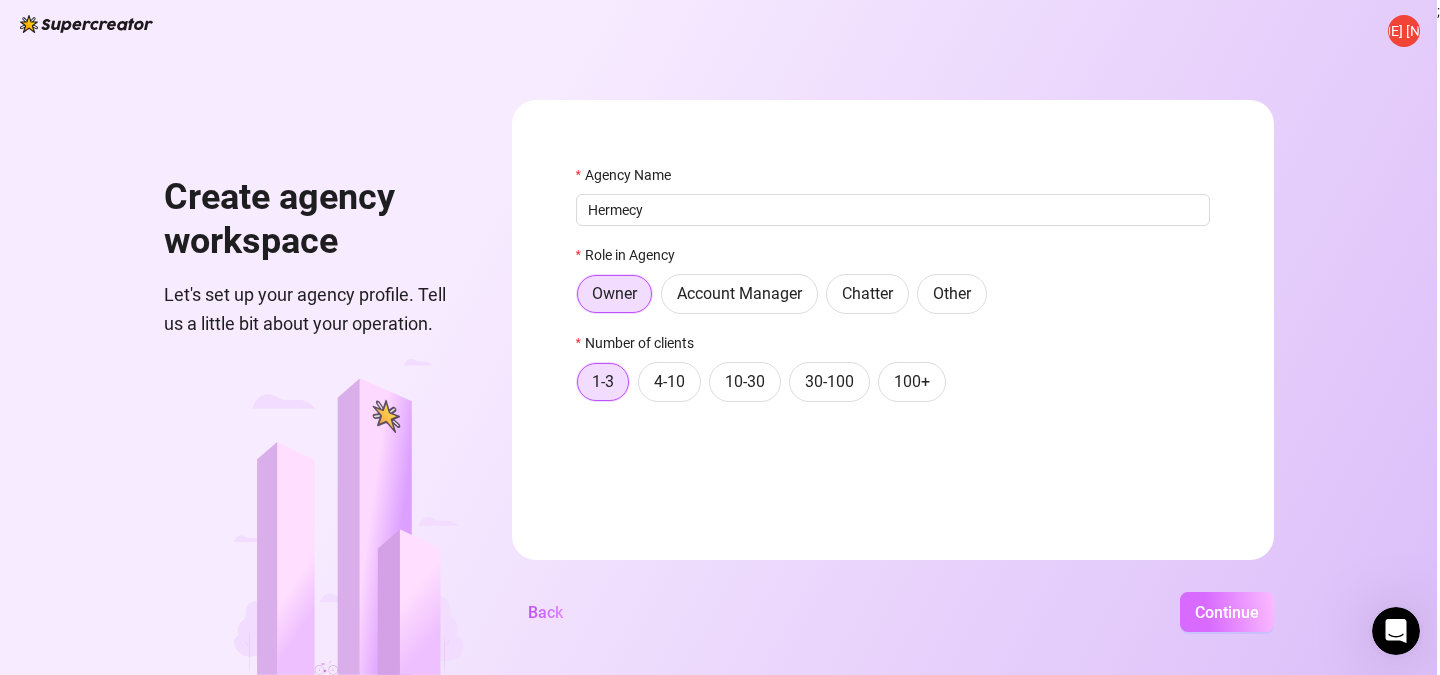 click on "Continue" at bounding box center [1227, 612] 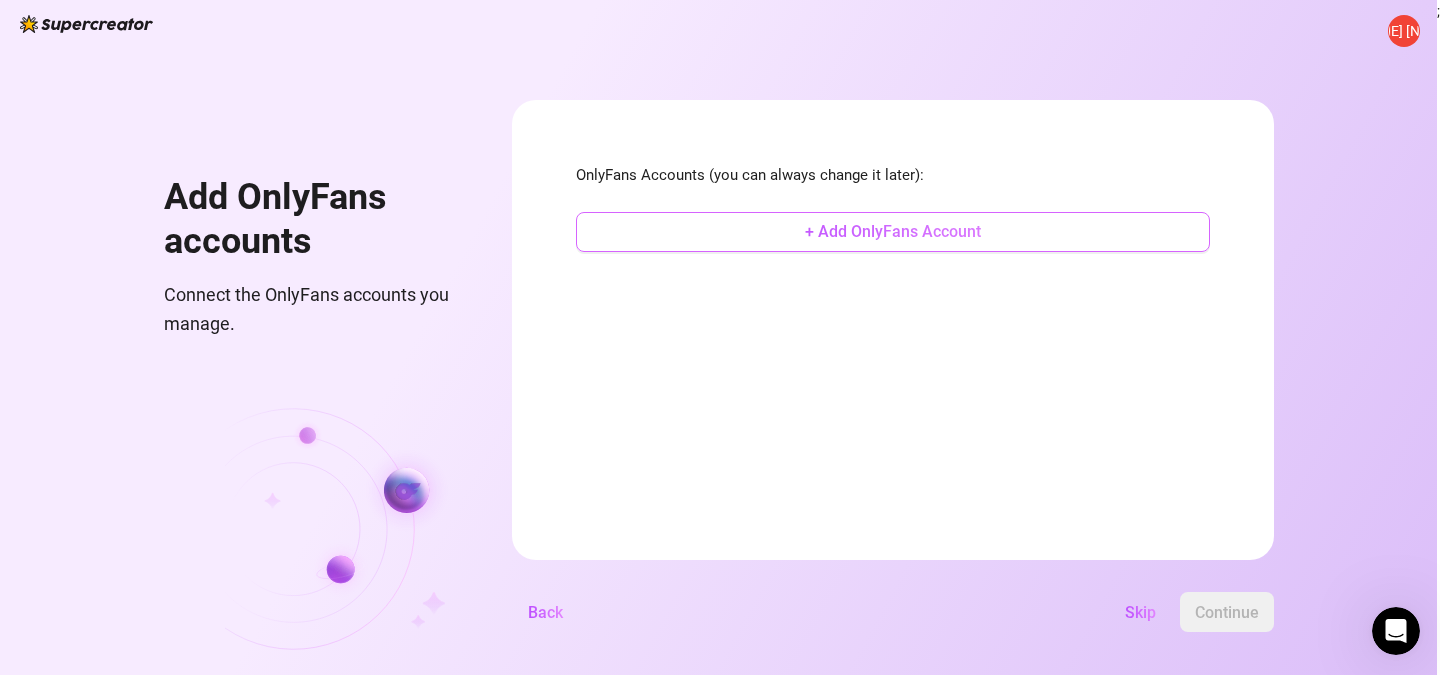 click on "+ Add OnlyFans Account" at bounding box center [893, 232] 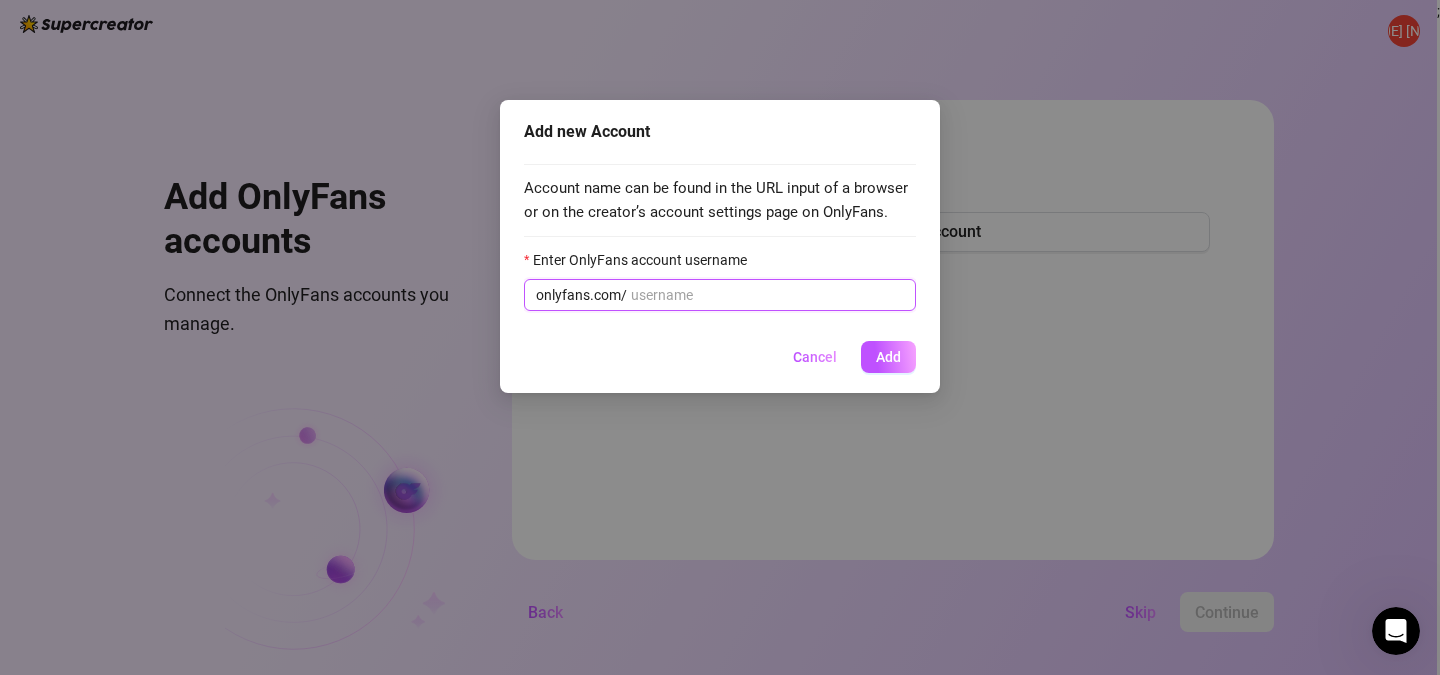 paste on "[NAME]" 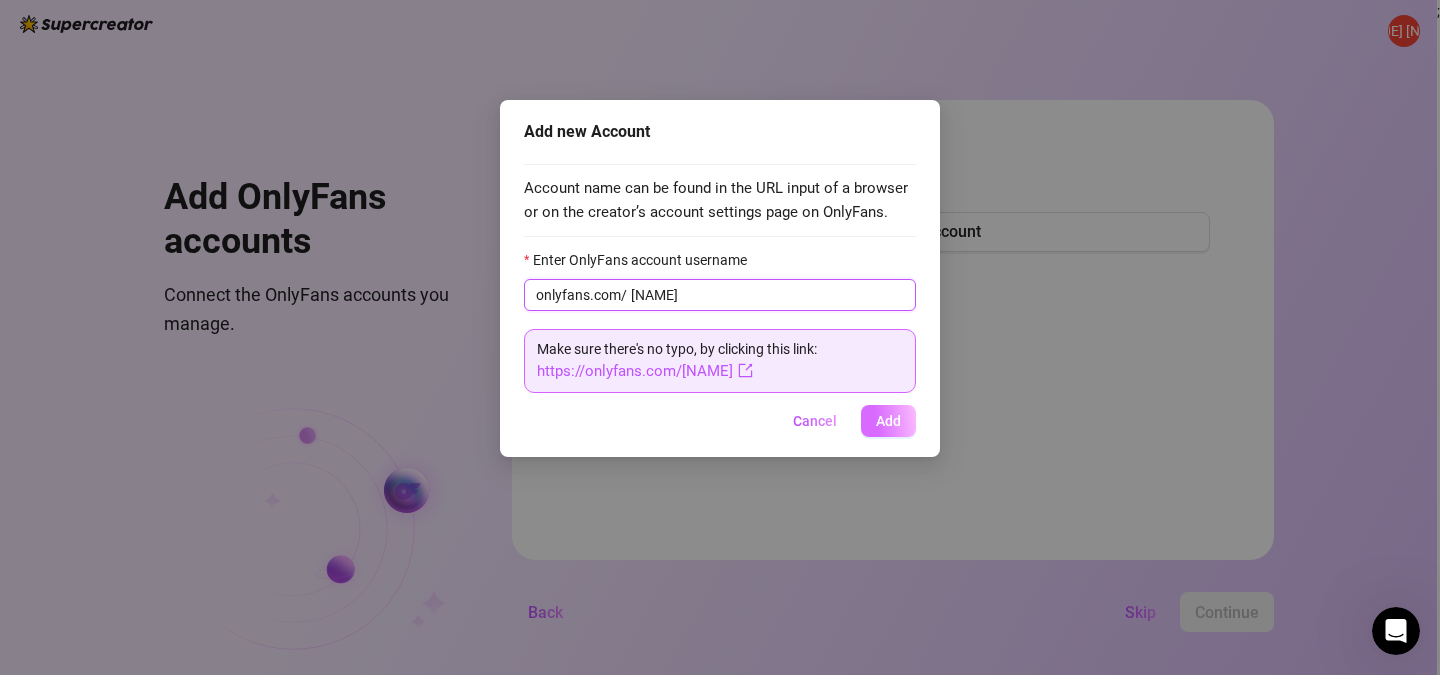 type on "[NAME]" 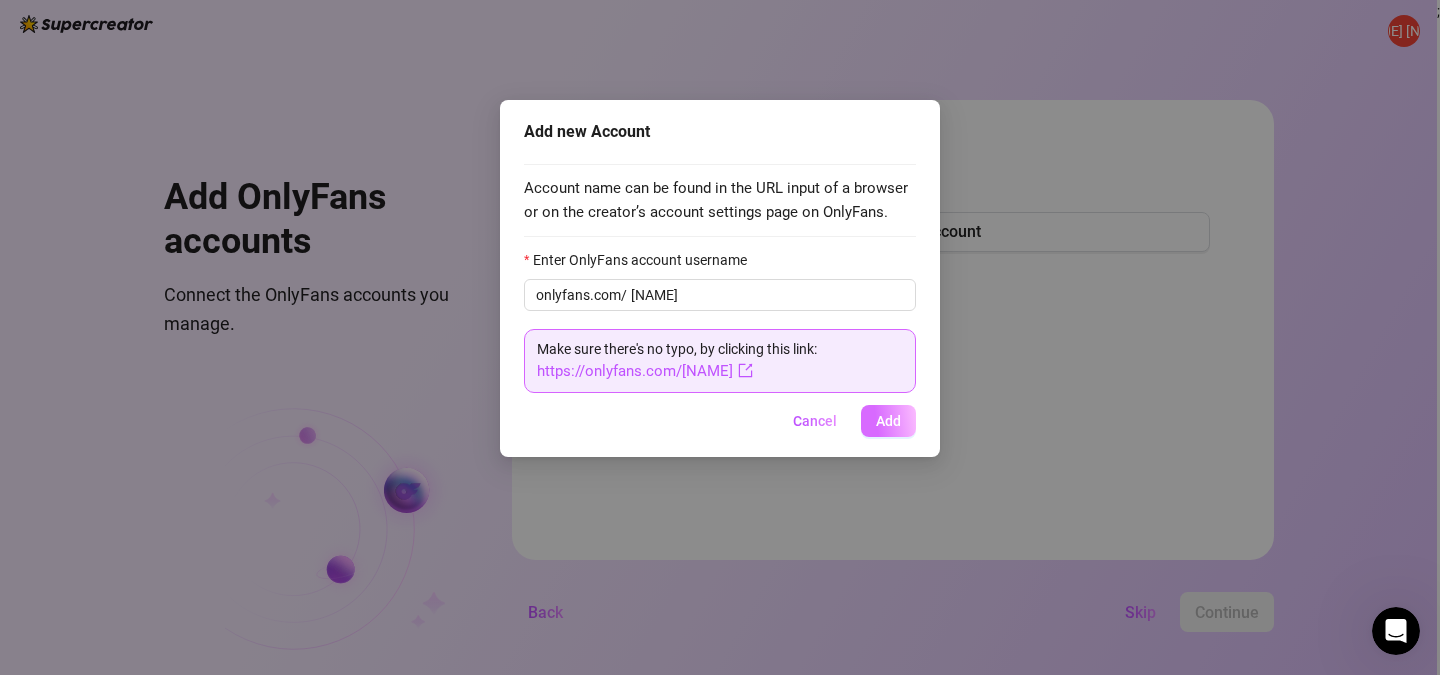 click on "Add" at bounding box center [888, 421] 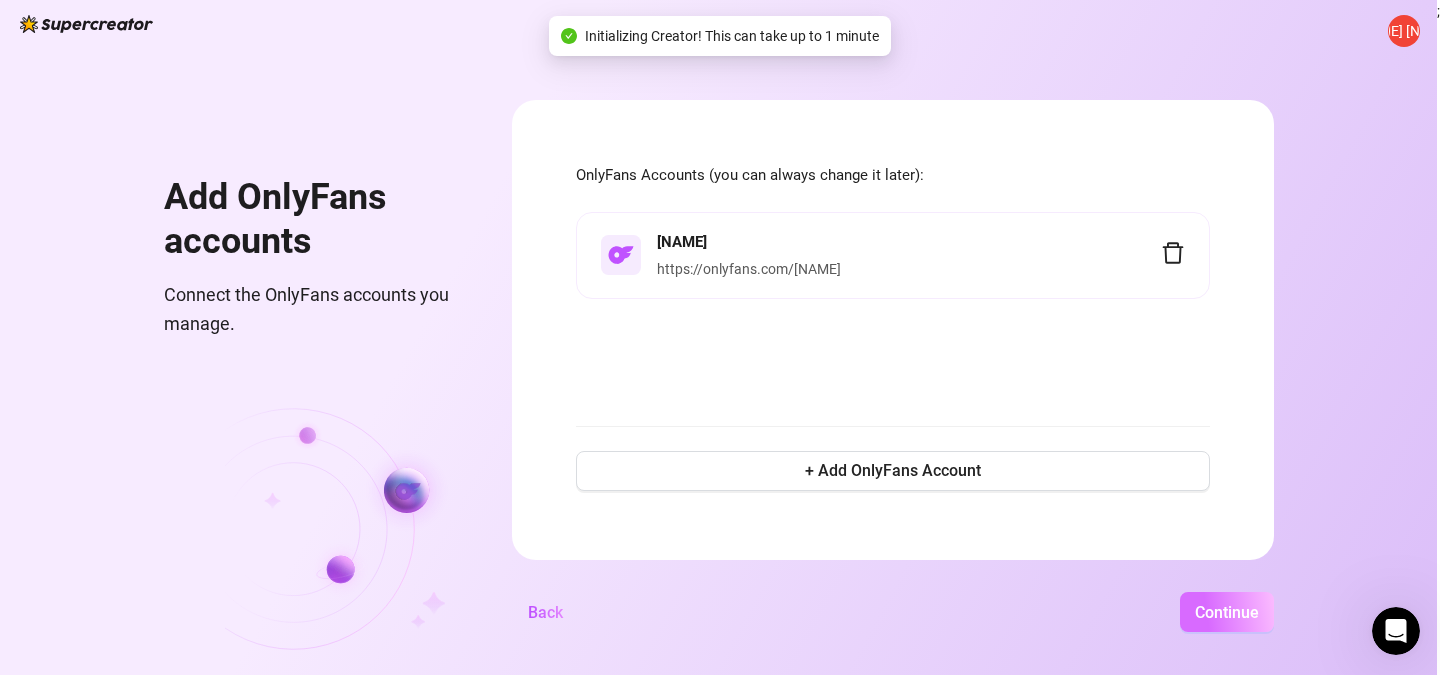 click on "Continue" at bounding box center (1227, 612) 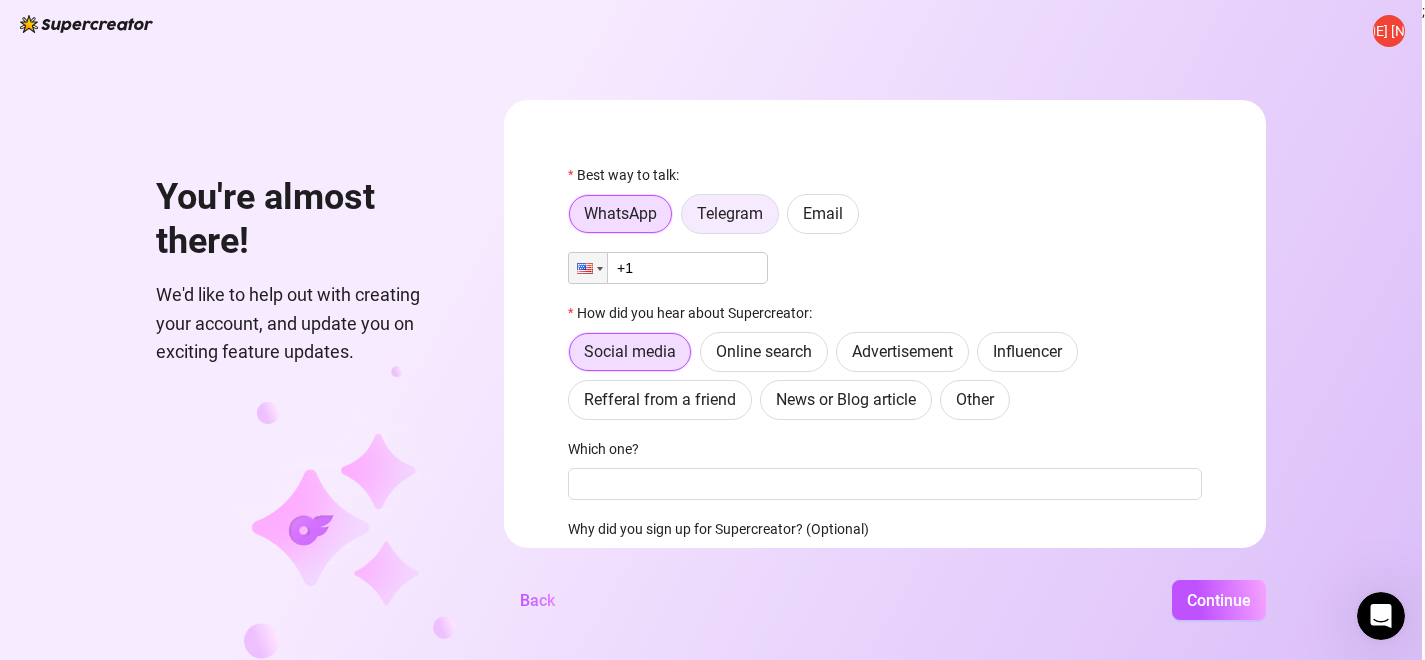 click on "Telegram" at bounding box center (730, 213) 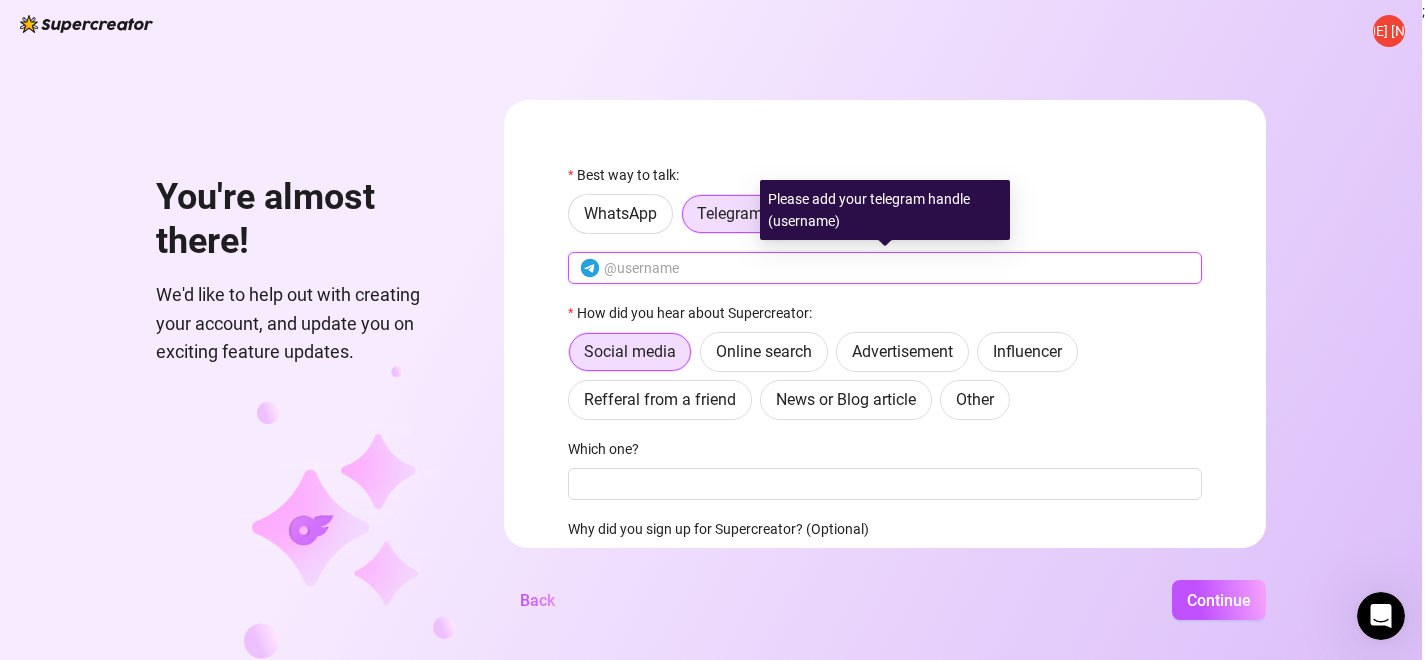 click at bounding box center (897, 268) 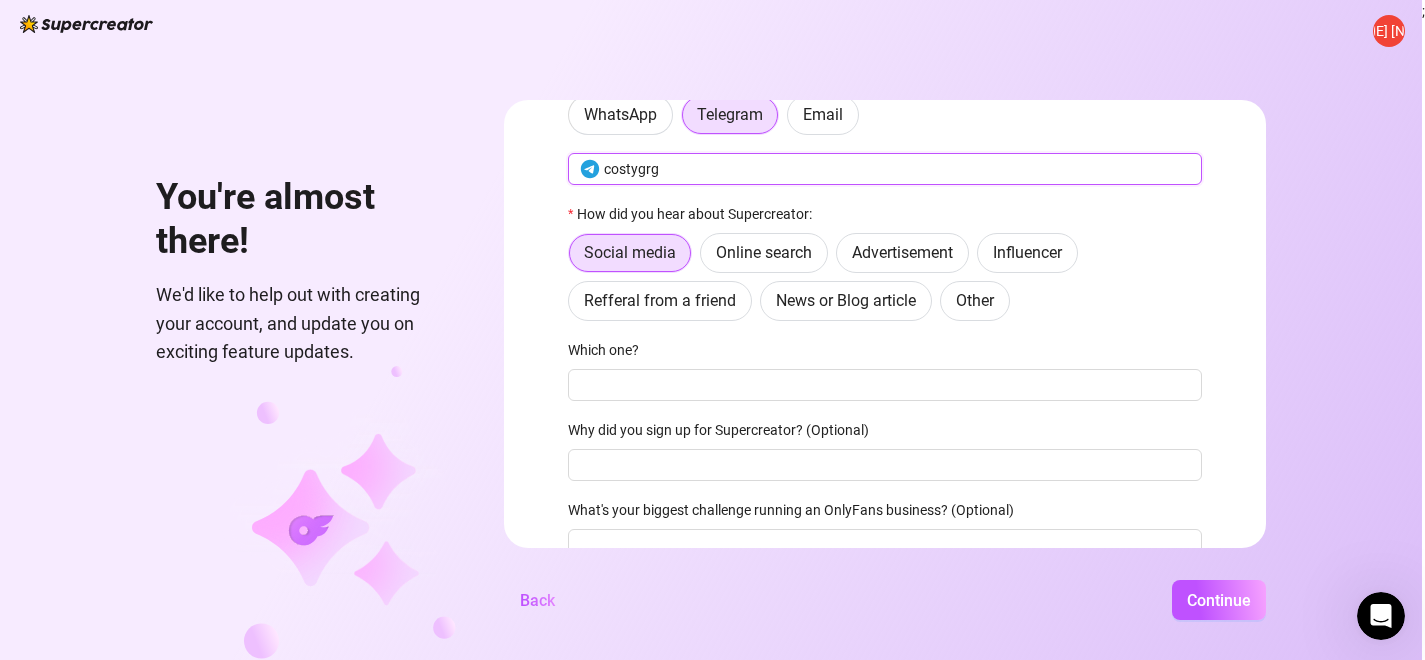 scroll, scrollTop: 100, scrollLeft: 0, axis: vertical 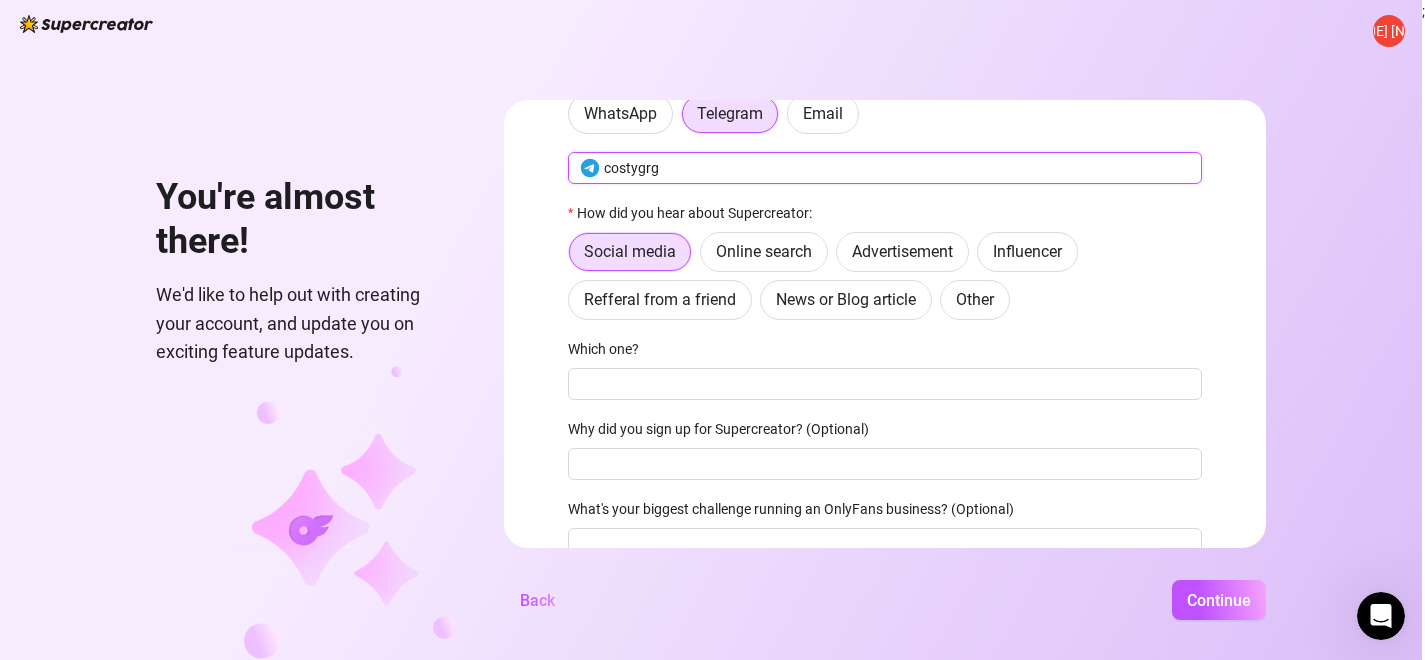 type on "costygrg" 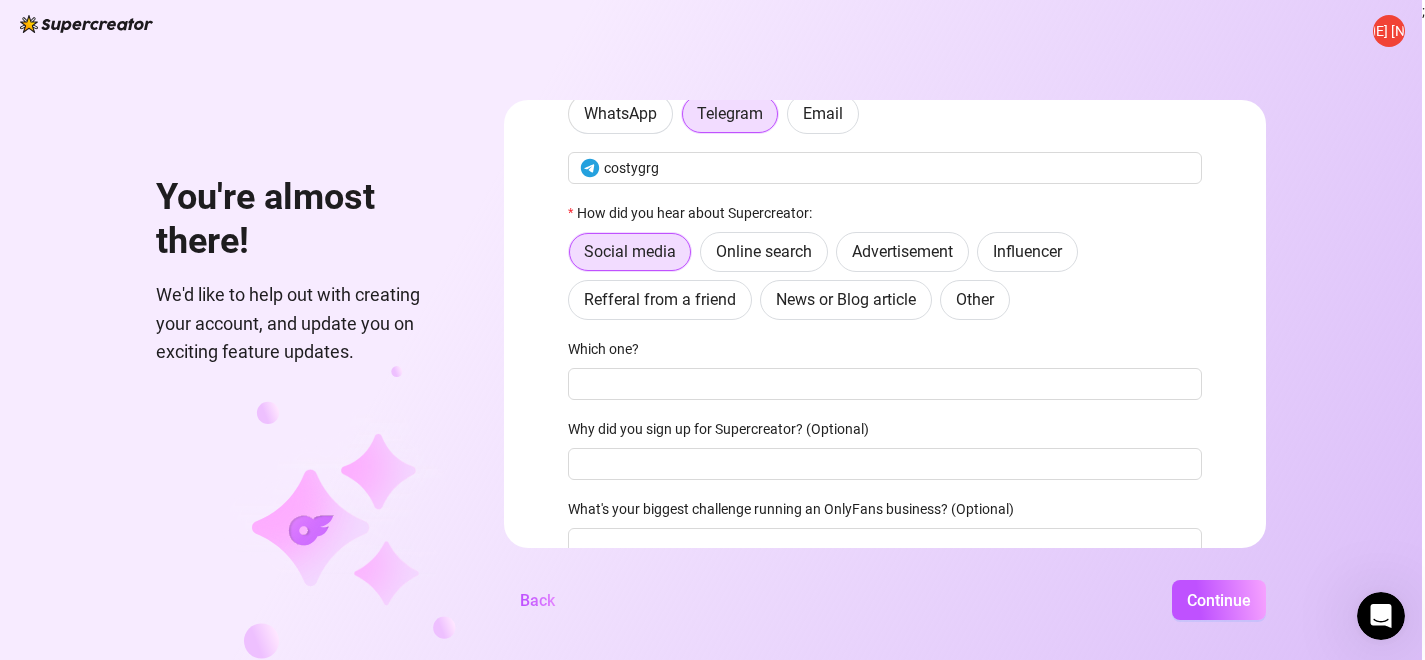 click on "How did you hear about Supercreator:" at bounding box center [885, 217] 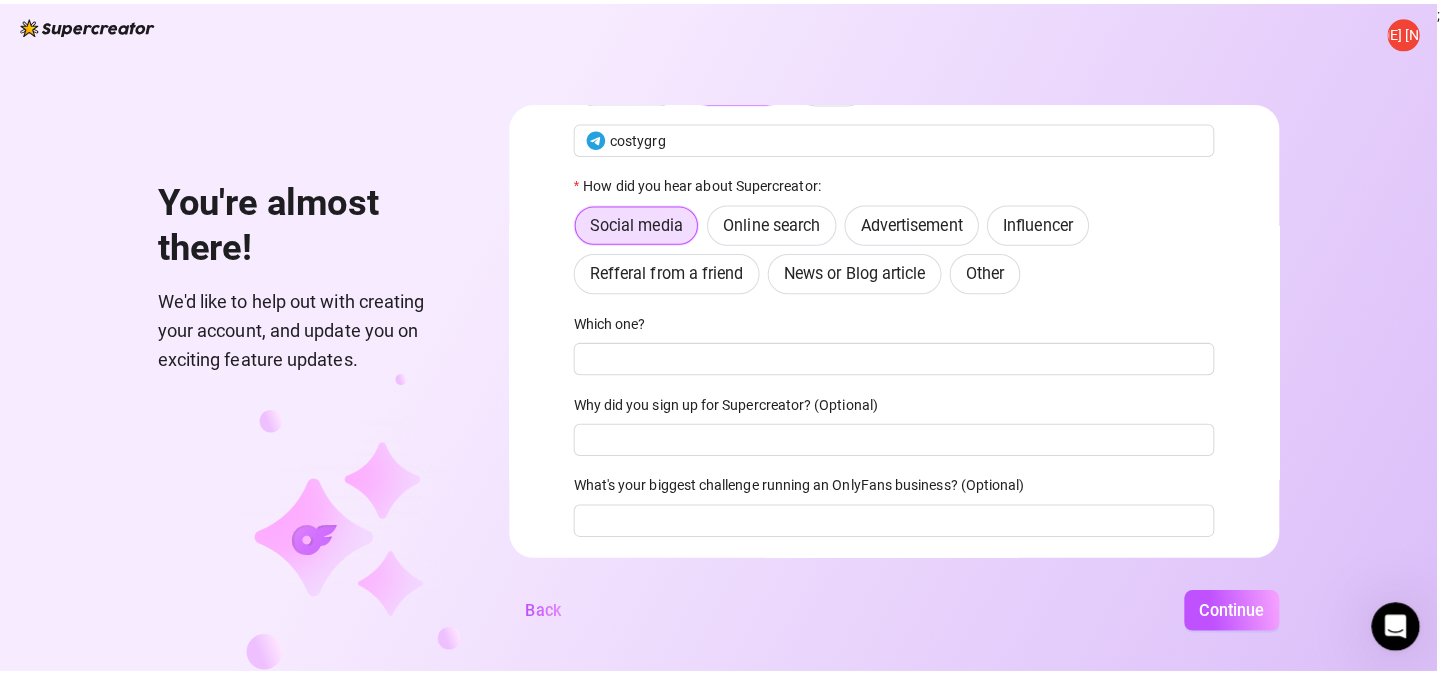 scroll, scrollTop: 182, scrollLeft: 0, axis: vertical 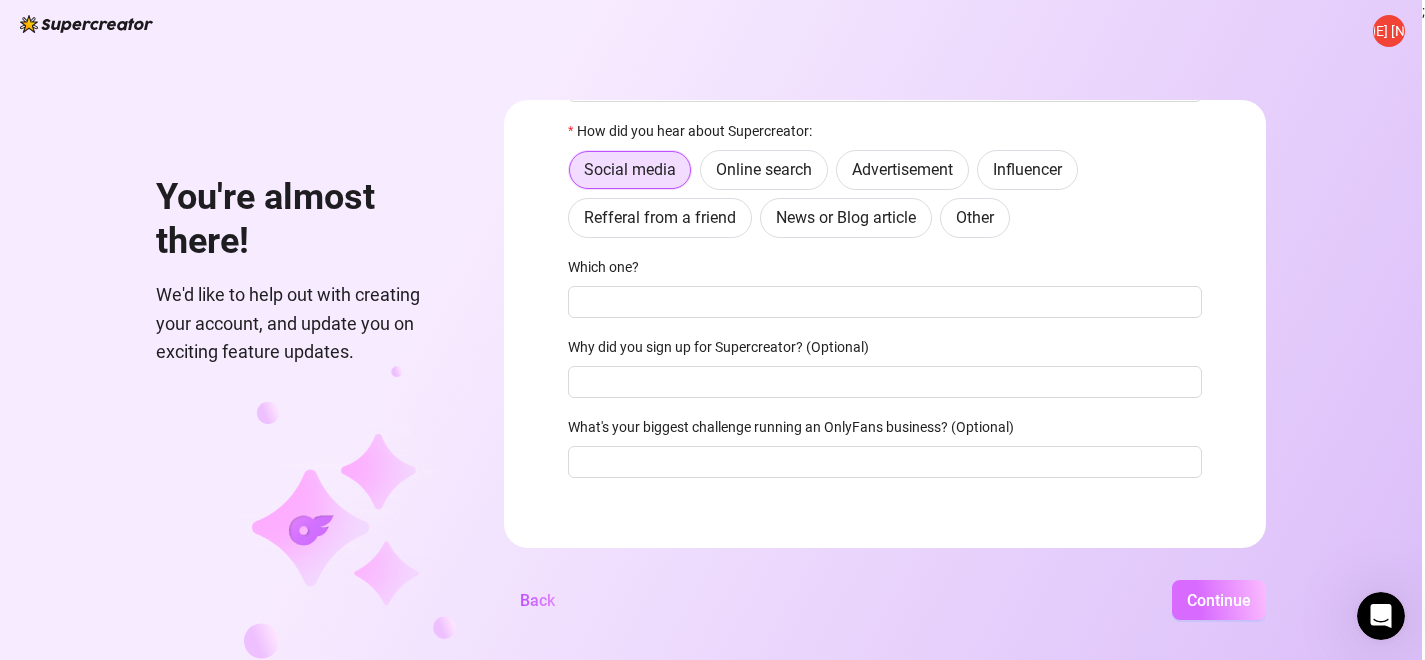click on "Continue" at bounding box center (1219, 600) 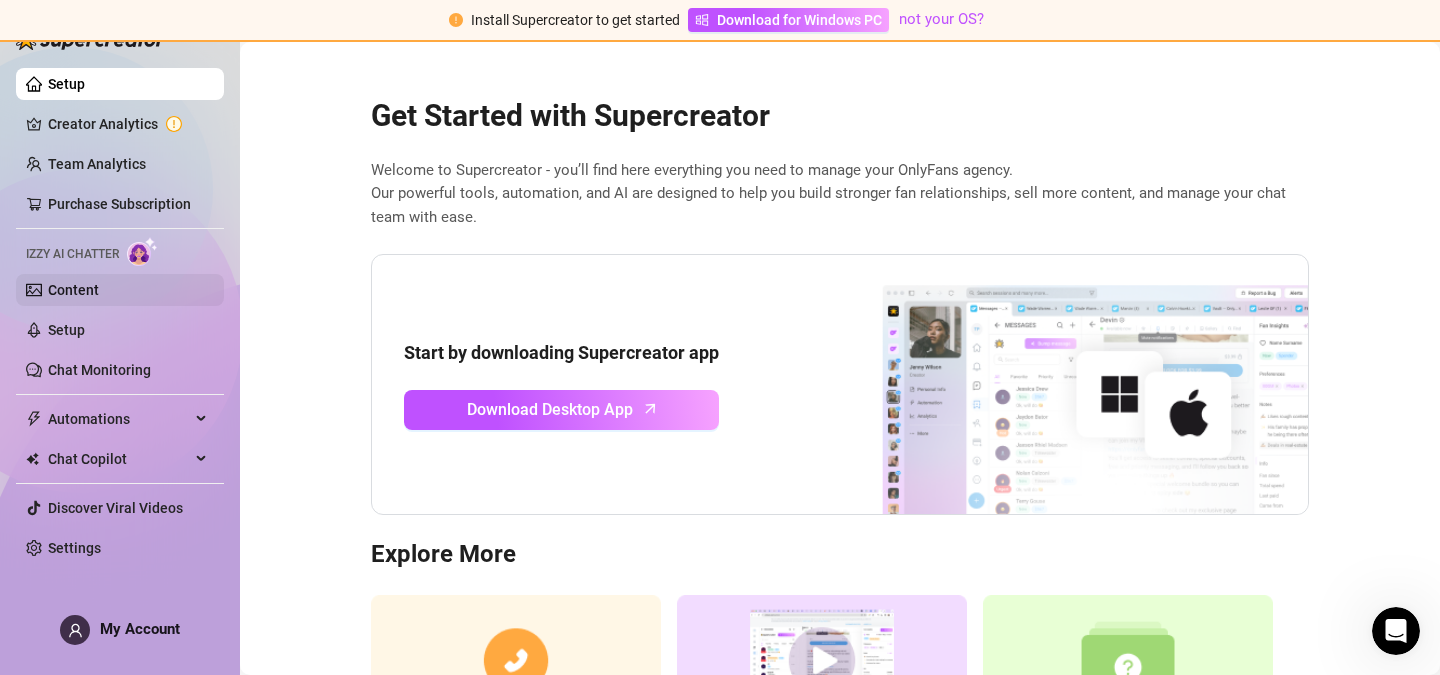 click on "Content" at bounding box center [73, 290] 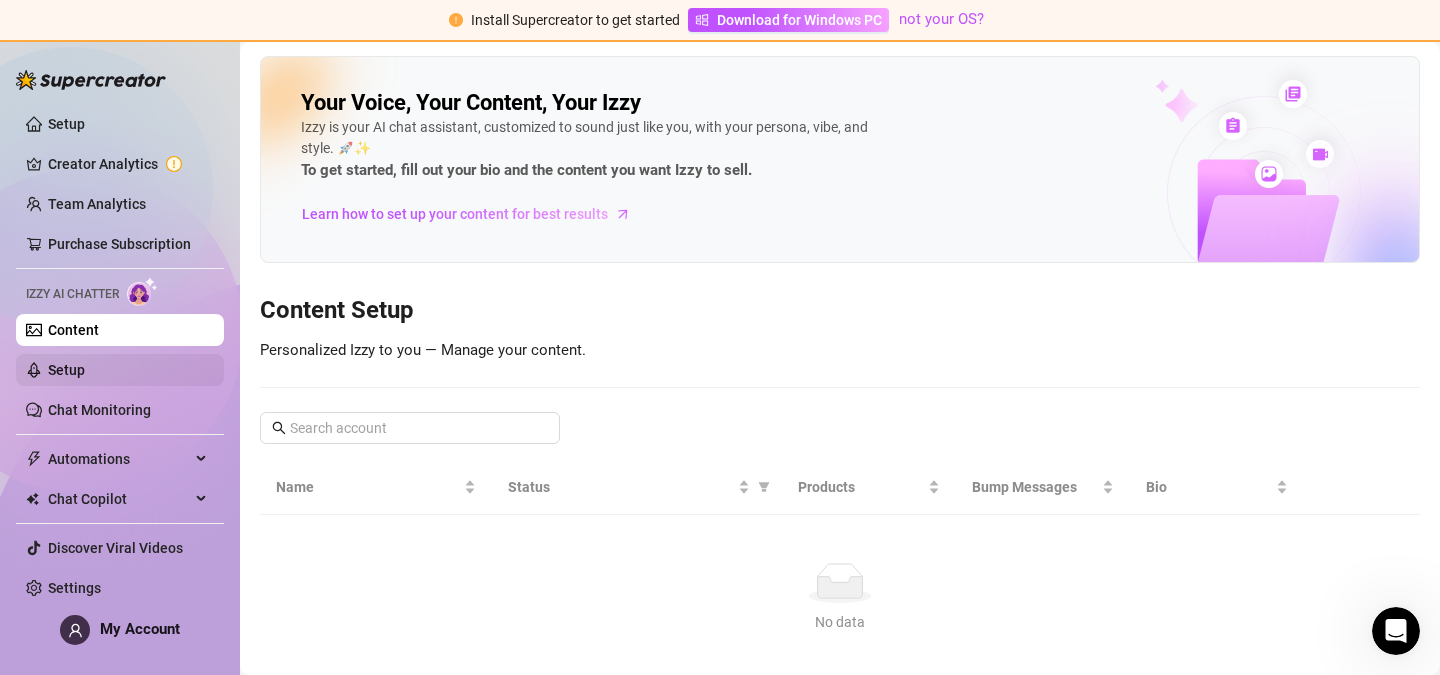click on "Setup" at bounding box center (66, 370) 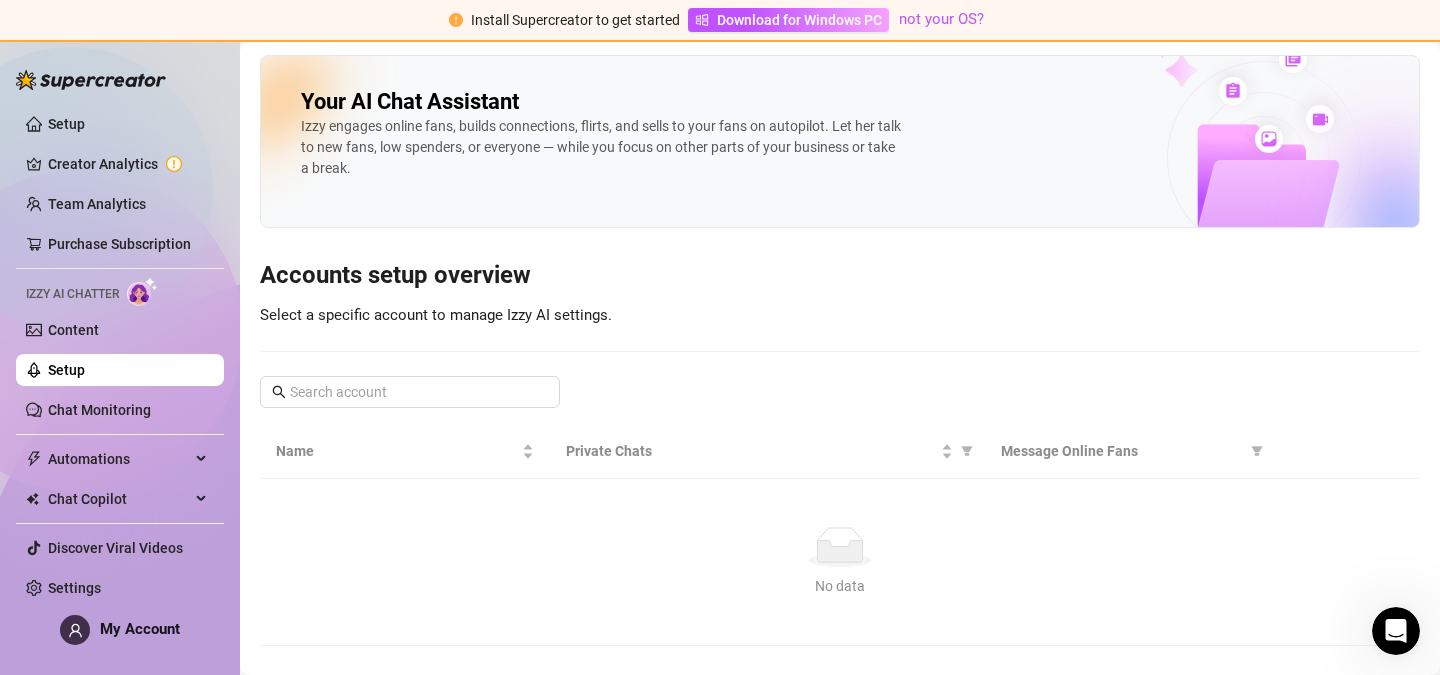 scroll, scrollTop: 0, scrollLeft: 0, axis: both 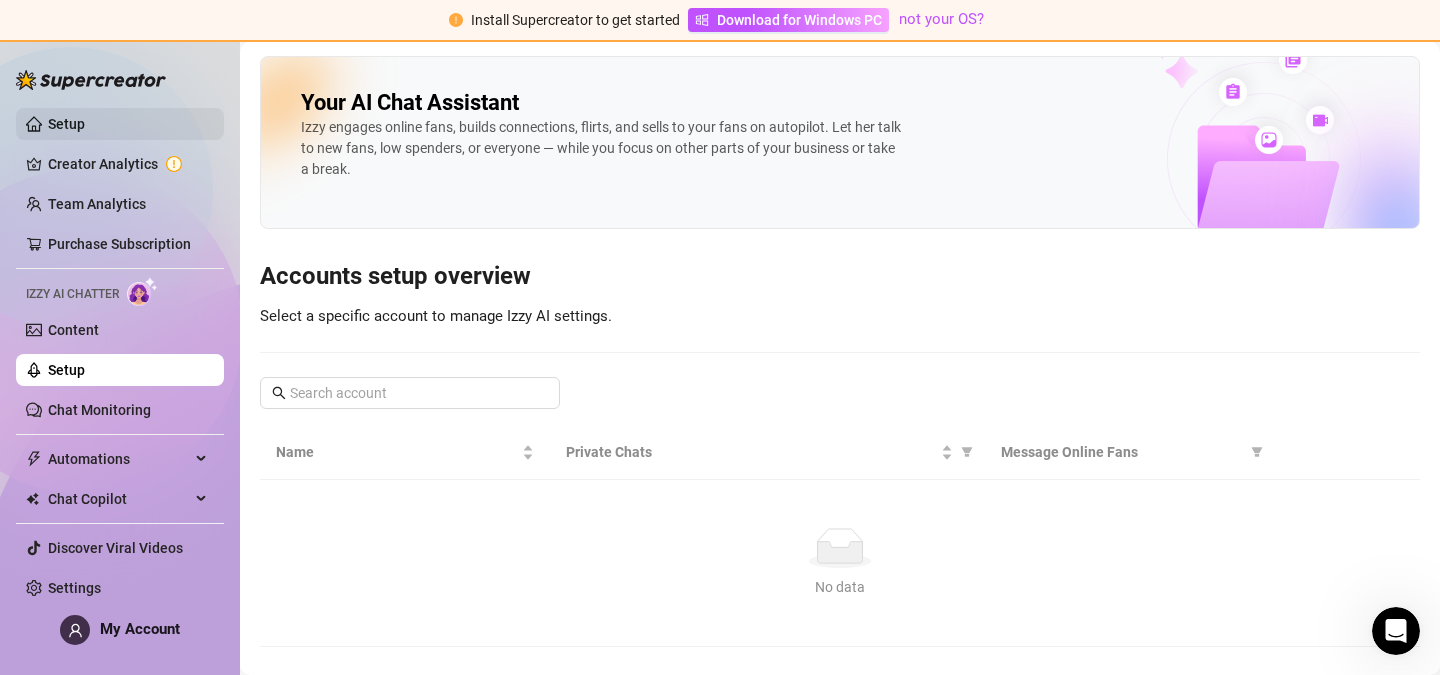 click on "Setup" at bounding box center [66, 124] 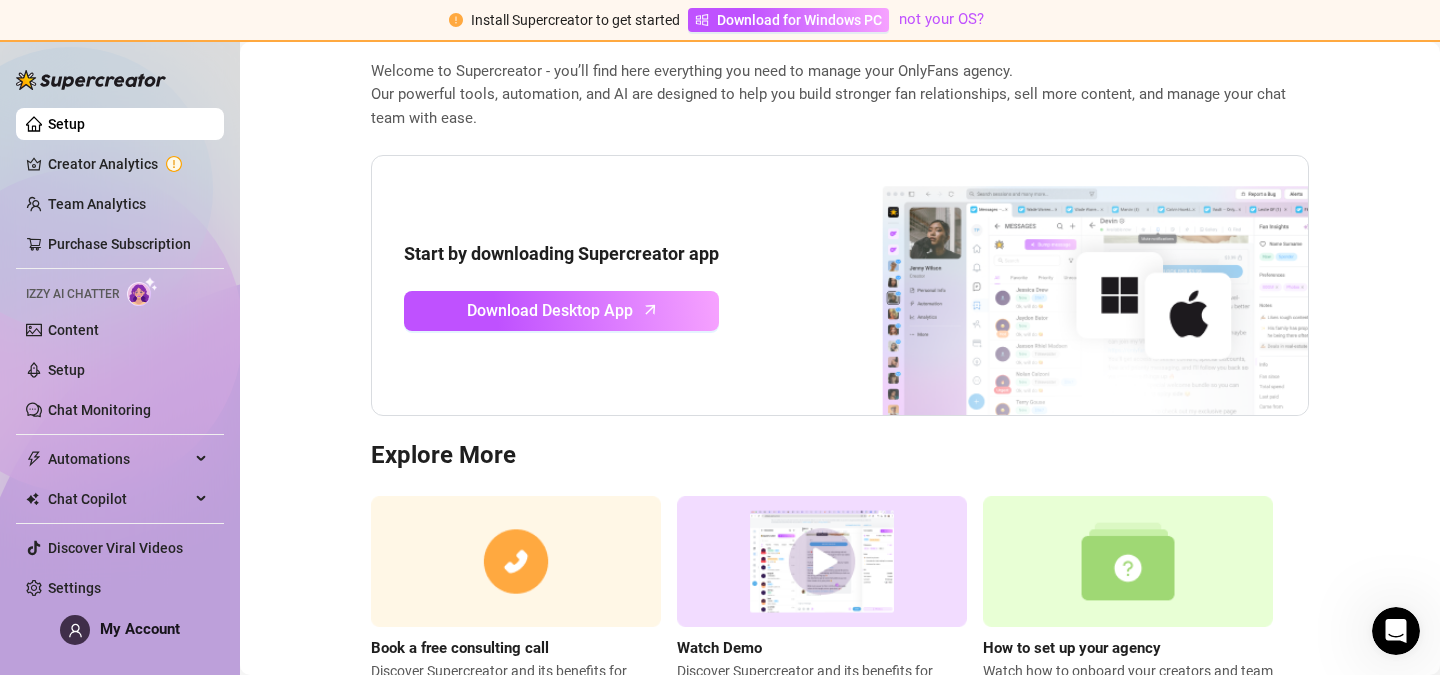 scroll, scrollTop: 100, scrollLeft: 0, axis: vertical 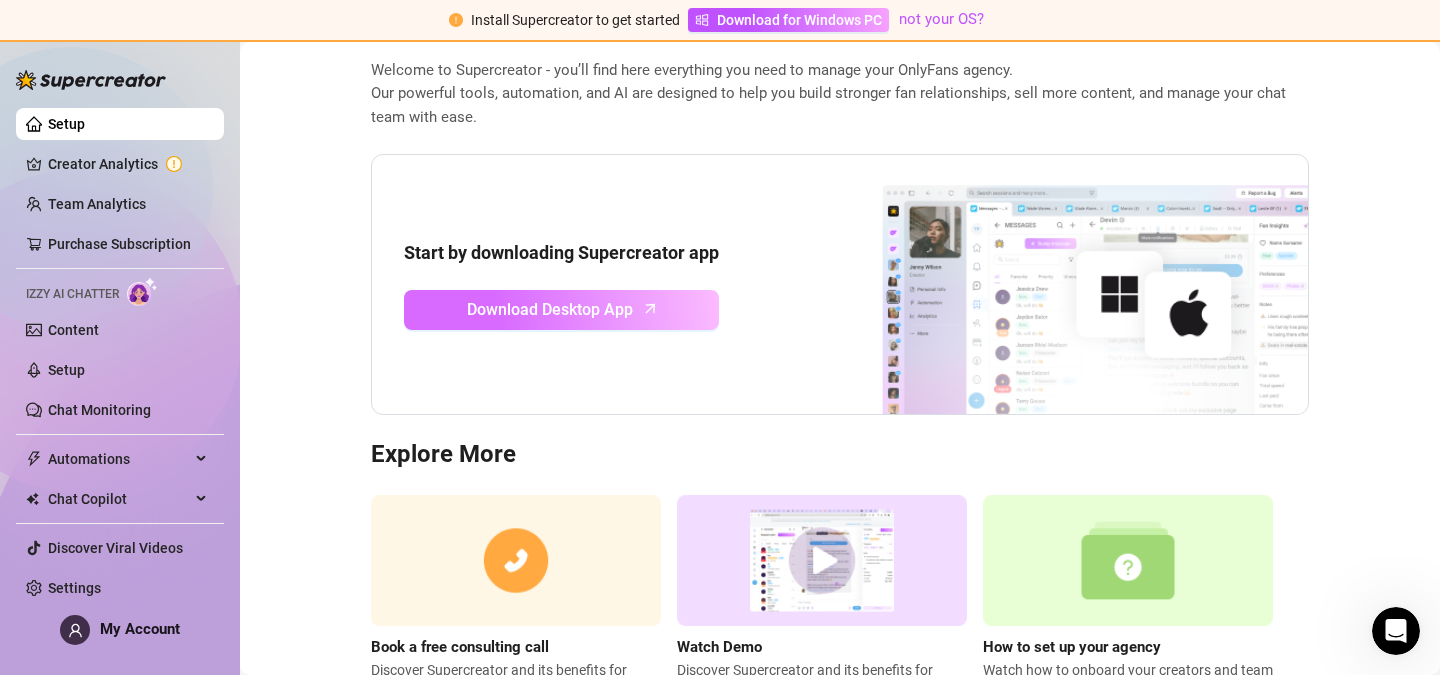 click on "Download Desktop App" at bounding box center [550, 309] 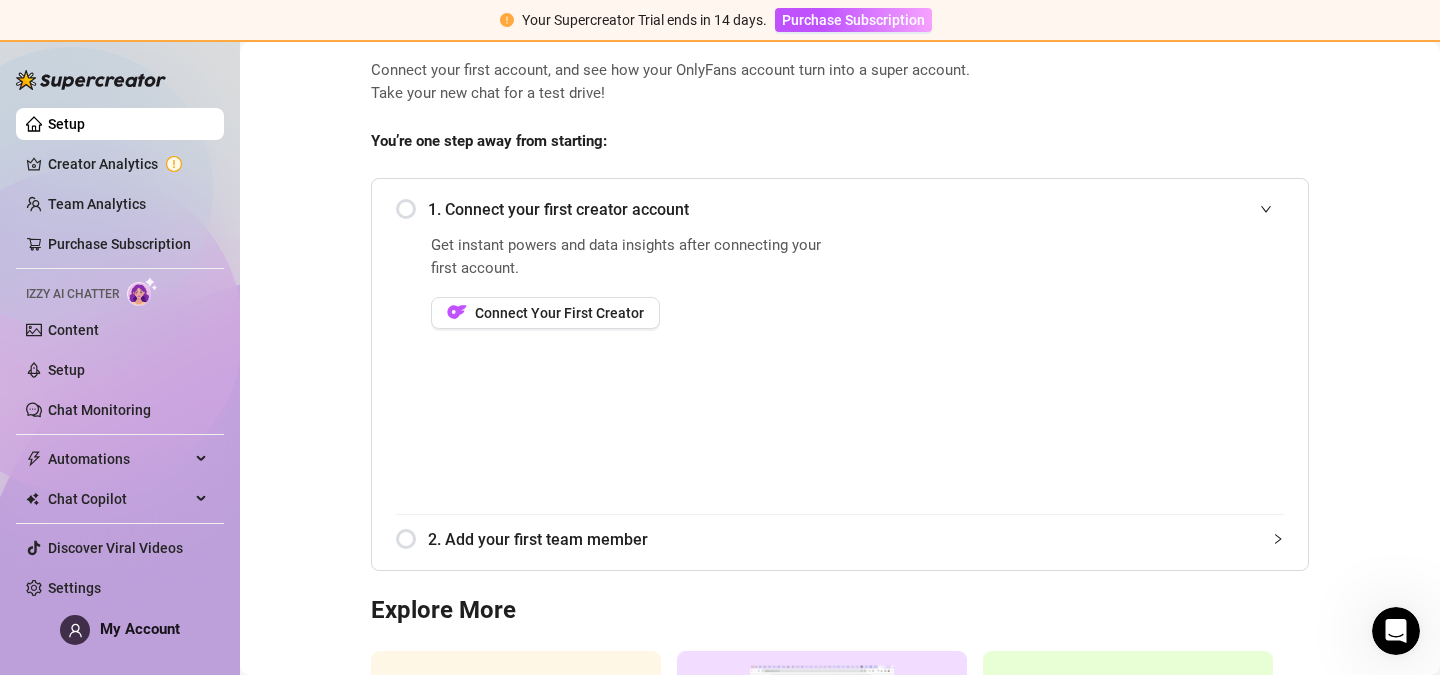 scroll, scrollTop: 0, scrollLeft: 0, axis: both 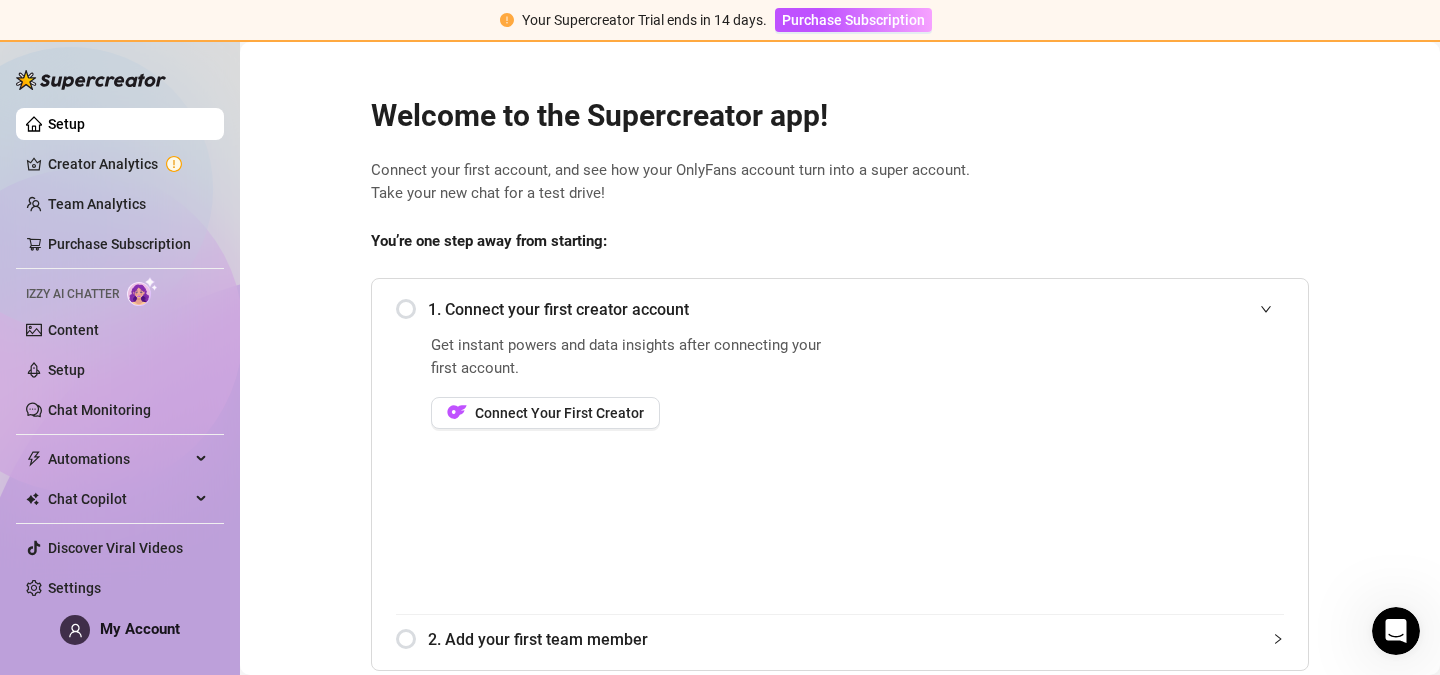 click on "Setup" at bounding box center (66, 124) 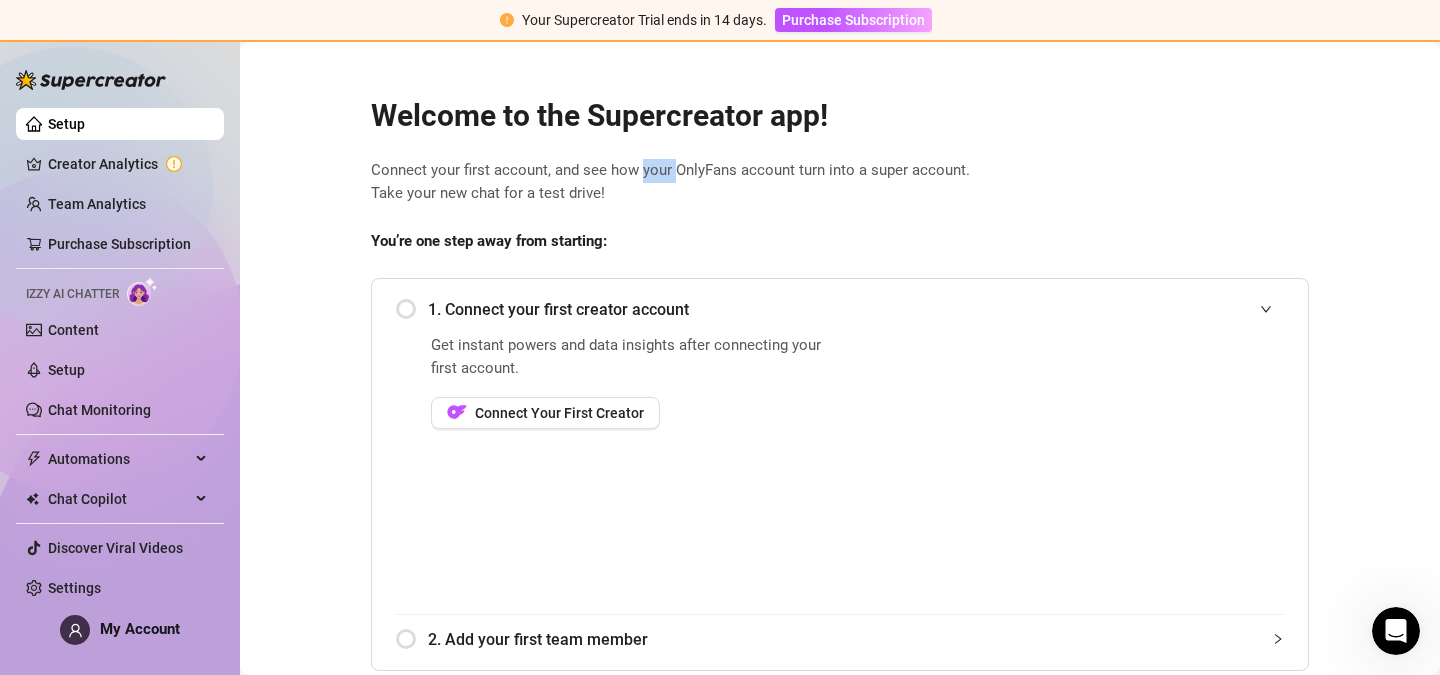 click on "Connect your first account, and see how your OnlyFans account turn into a super account. Take your new chat for a test drive!" at bounding box center (840, 182) 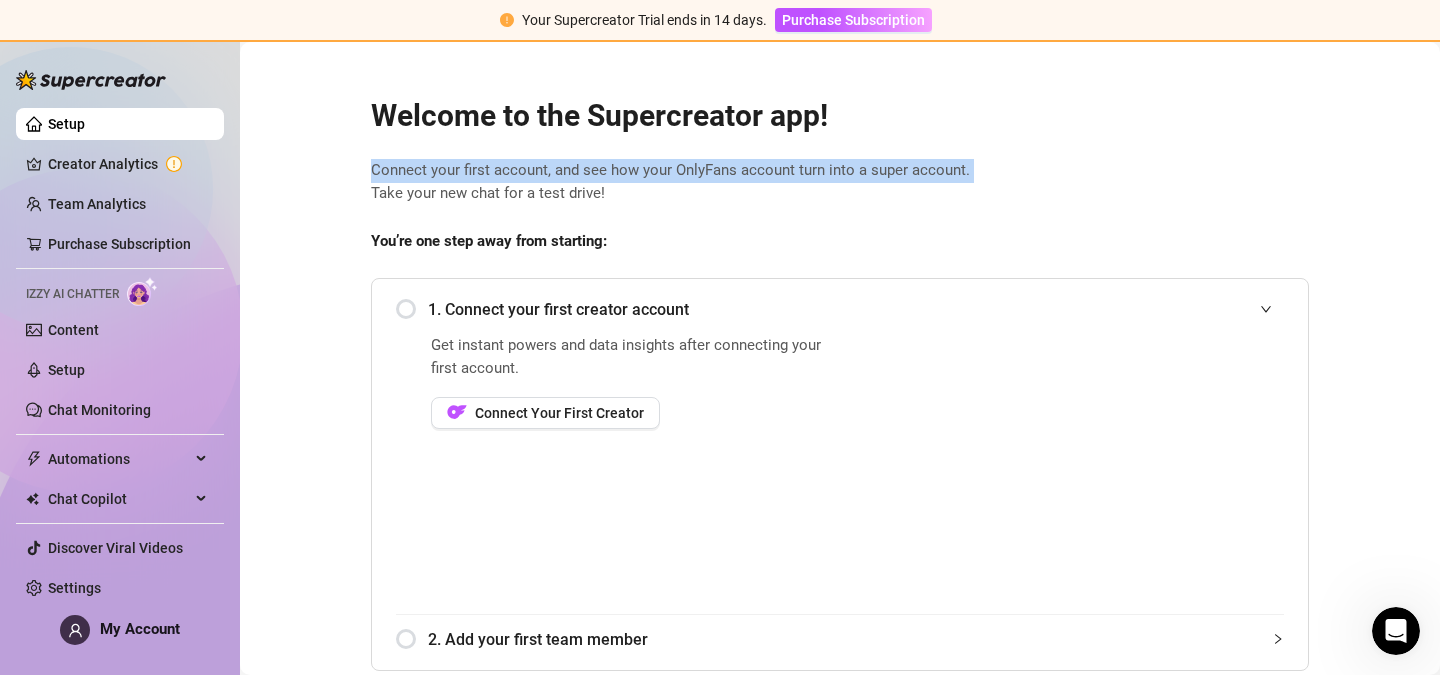 click on "Connect your first account, and see how your OnlyFans account turn into a super account. Take your new chat for a test drive!" at bounding box center (840, 182) 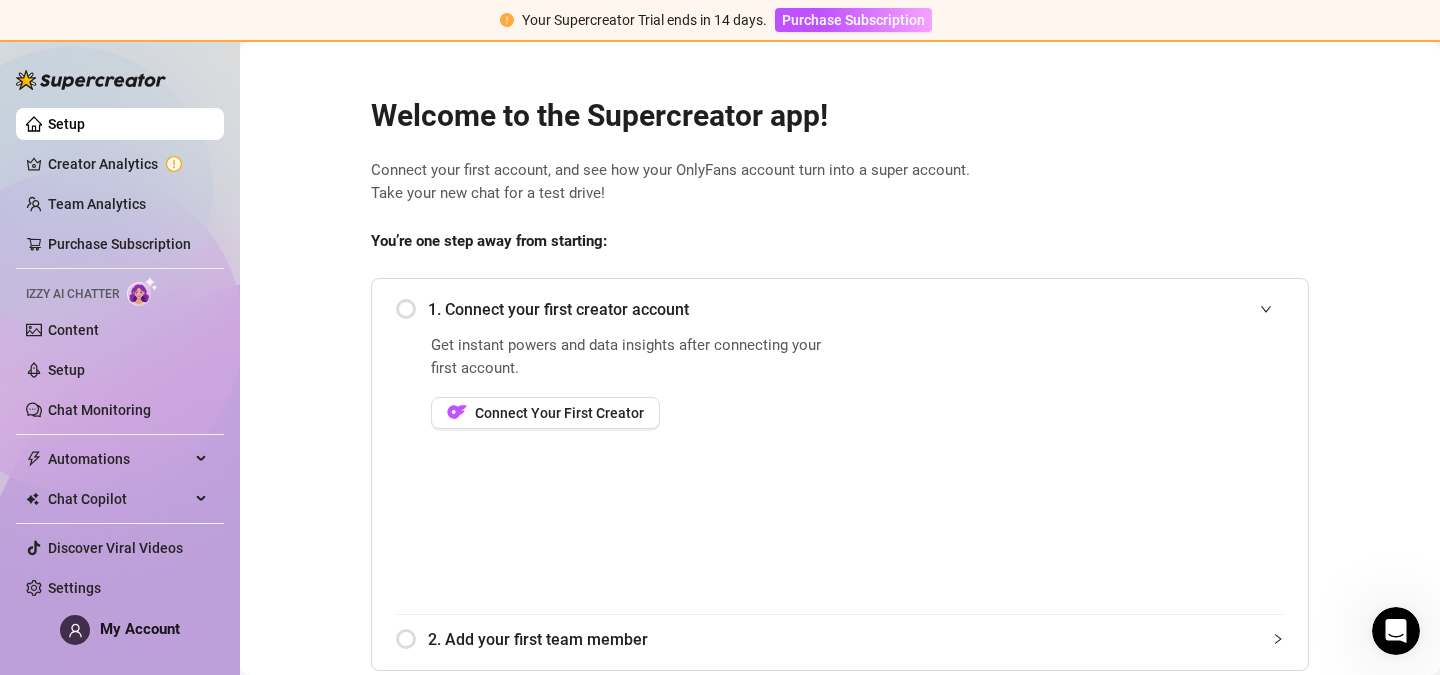 click on "Connect your first account, and see how your OnlyFans account turn into a super account. Take your new chat for a test drive!" at bounding box center (840, 182) 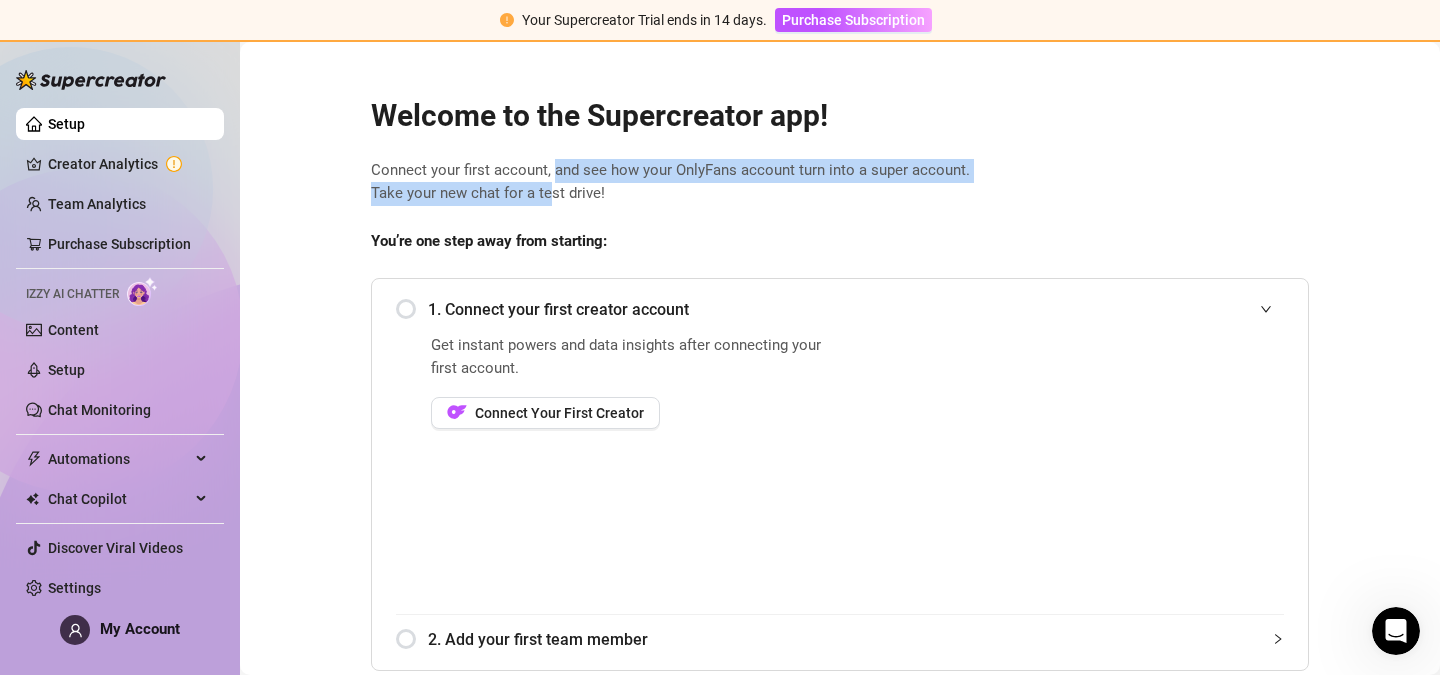 click on "Connect your first account, and see how your OnlyFans account turn into a super account. Take your new chat for a test drive!" at bounding box center [840, 182] 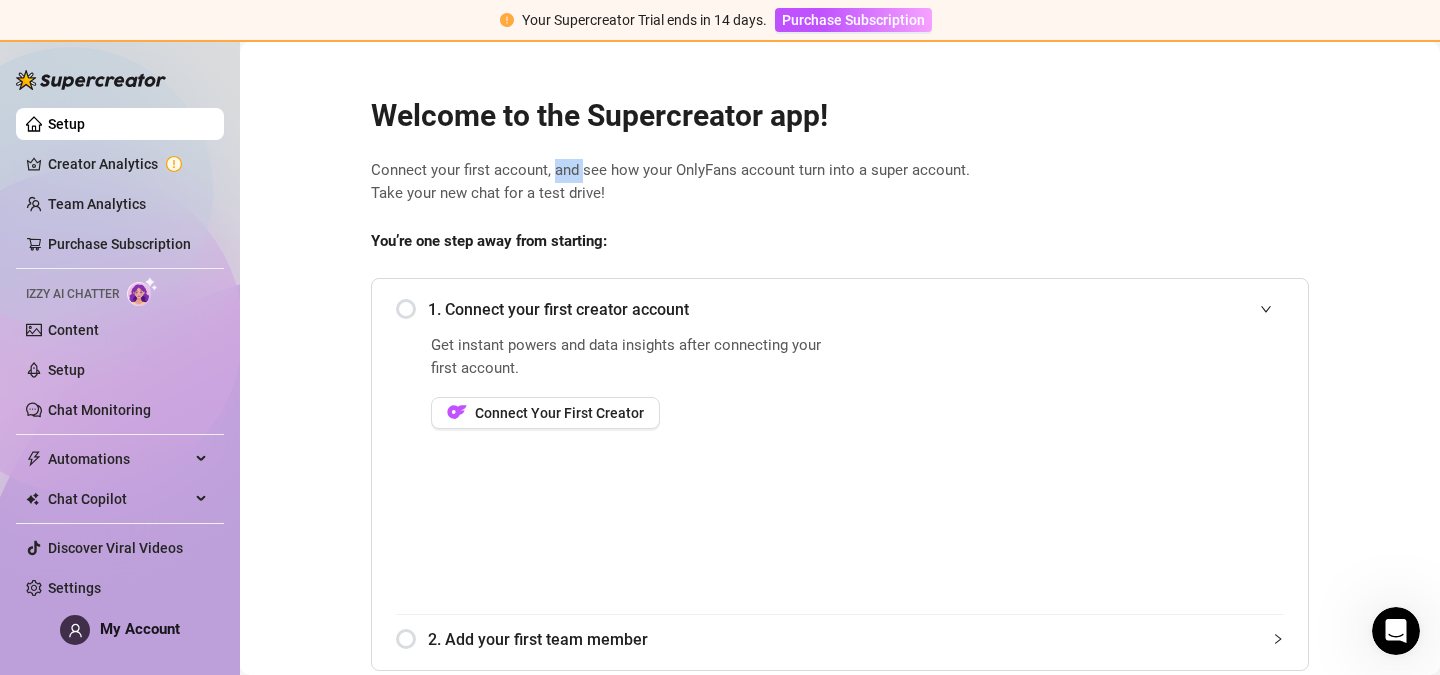click on "Connect your first account, and see how your OnlyFans account turn into a super account. Take your new chat for a test drive!" at bounding box center [840, 182] 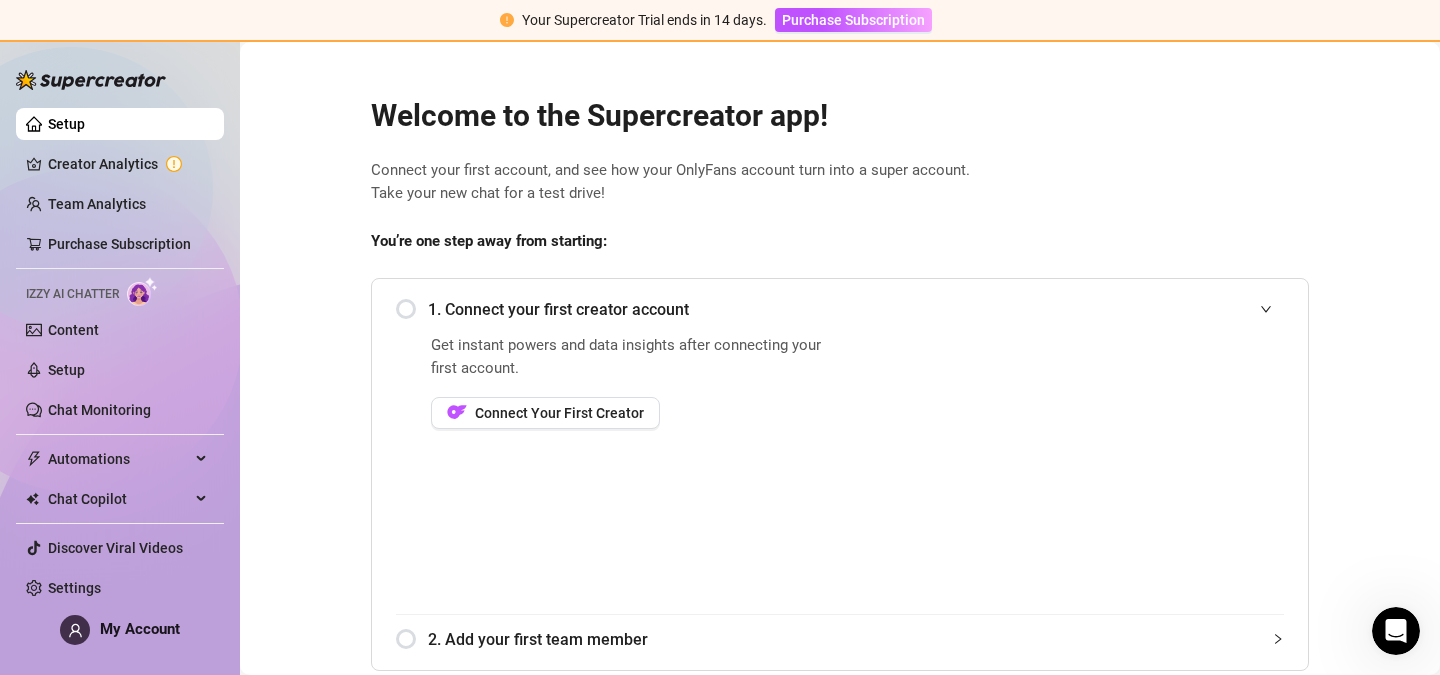 click on "Connect your first account, and see how your OnlyFans account turn into a super account. Take your new chat for a test drive!" at bounding box center [840, 182] 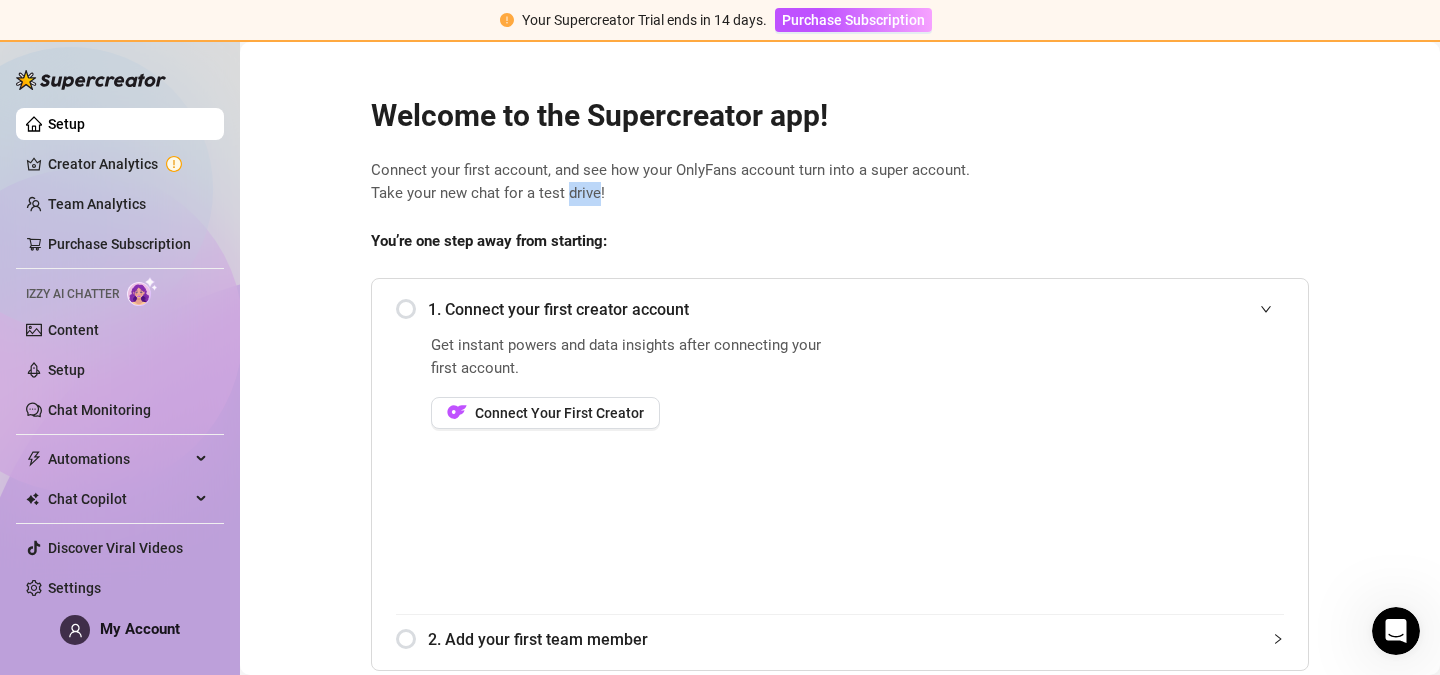 click on "Connect your first account, and see how your OnlyFans account turn into a super account. Take your new chat for a test drive!" at bounding box center [840, 182] 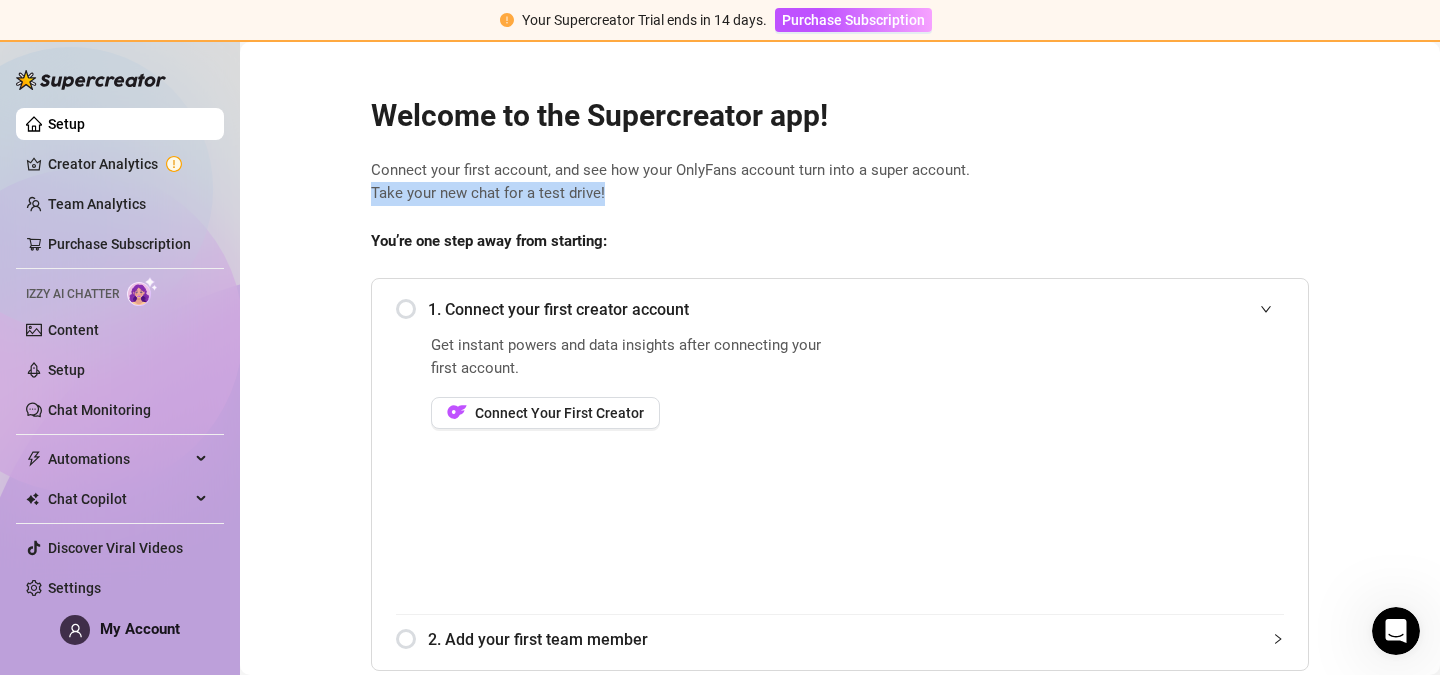 click on "Connect your first account, and see how your OnlyFans account turn into a super account. Take your new chat for a test drive!" at bounding box center (840, 182) 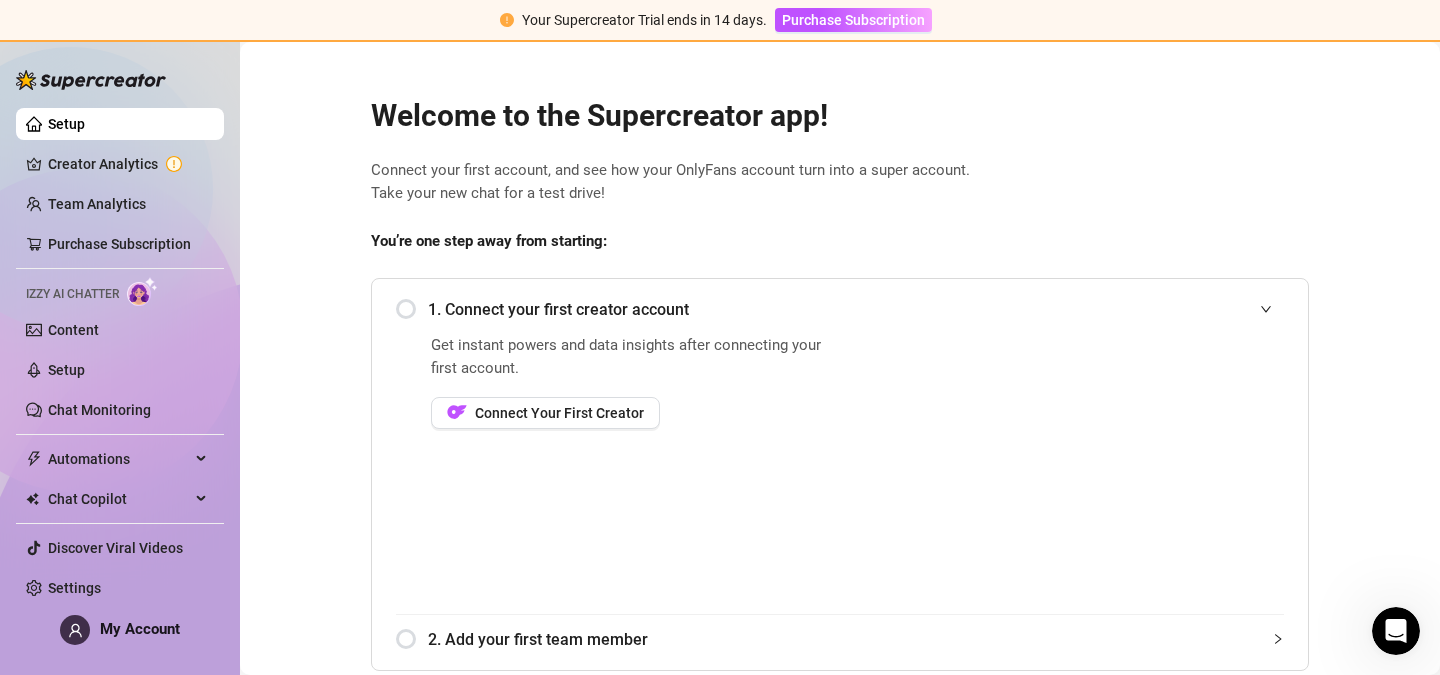 click on "Connect your first account, and see how your OnlyFans account turn into a super account. Take your new chat for a test drive!" at bounding box center [840, 182] 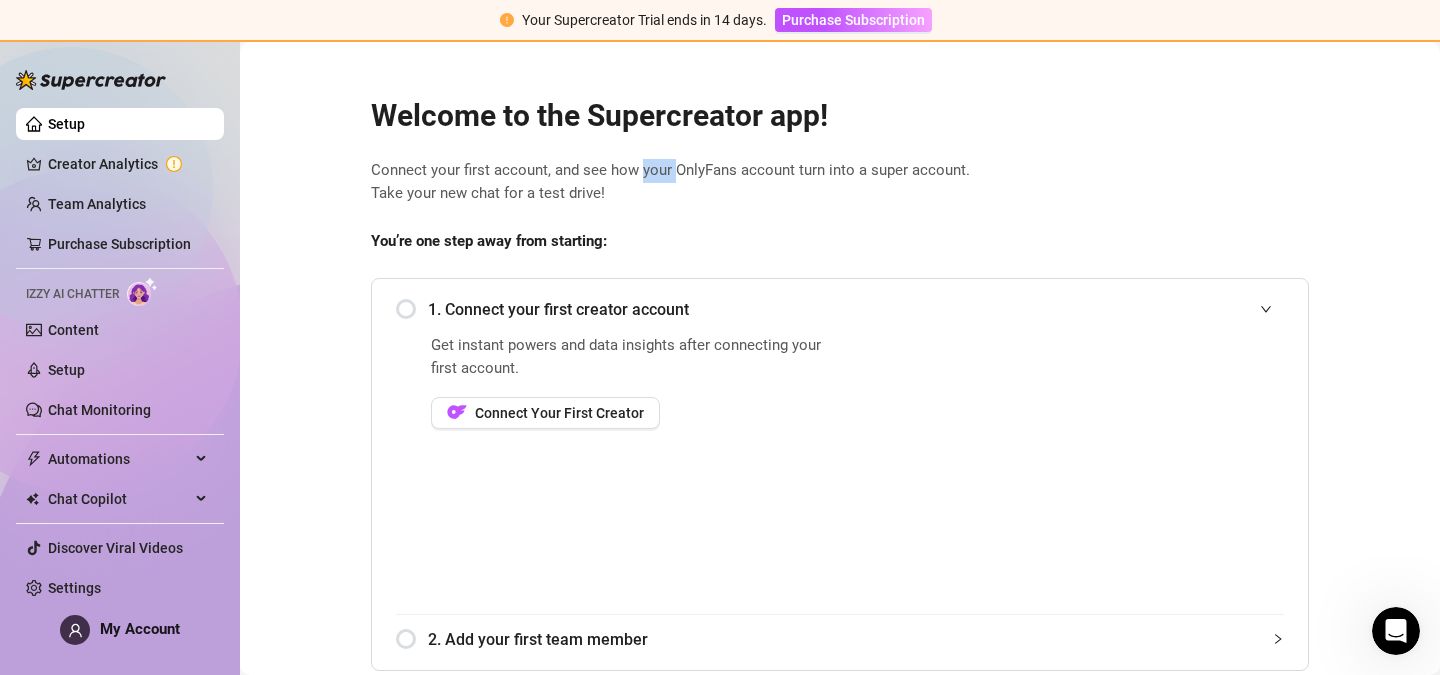 click on "Connect your first account, and see how your OnlyFans account turn into a super account. Take your new chat for a test drive!" at bounding box center (840, 182) 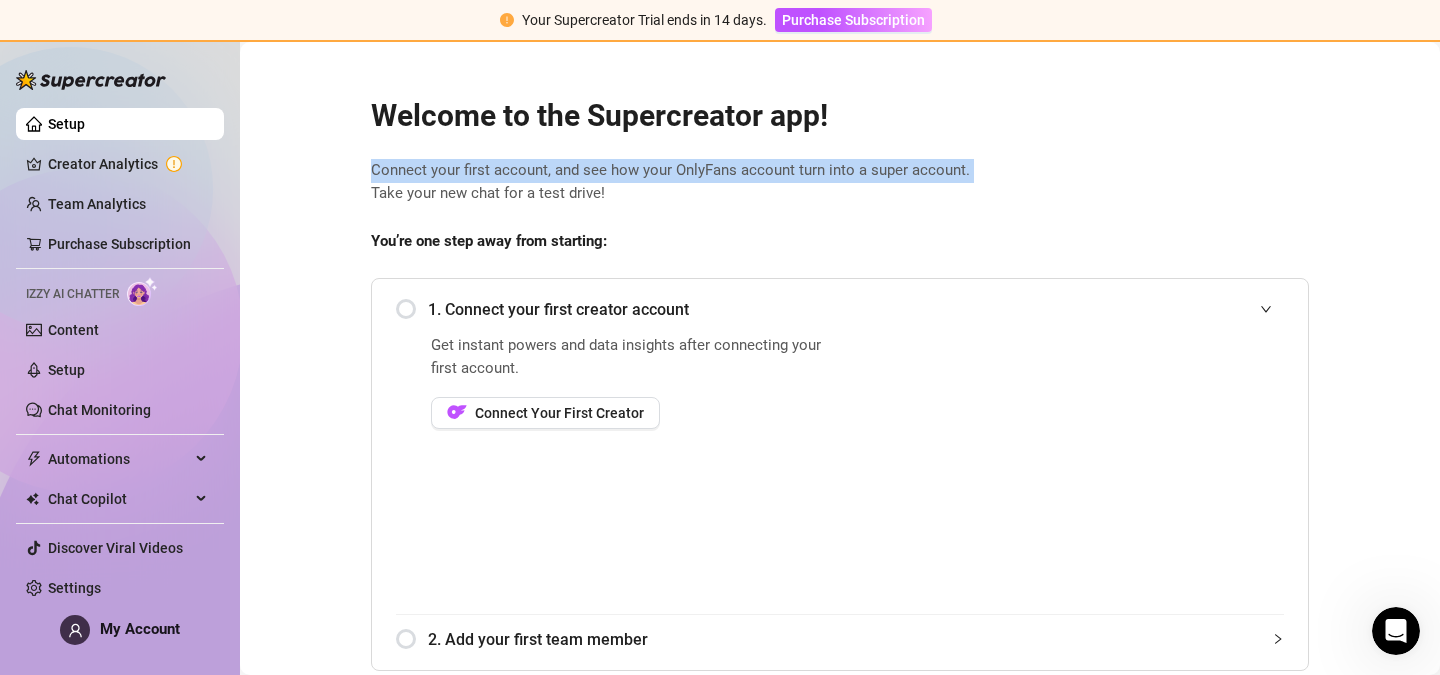 click on "Connect your first account, and see how your OnlyFans account turn into a super account. Take your new chat for a test drive!" at bounding box center (840, 182) 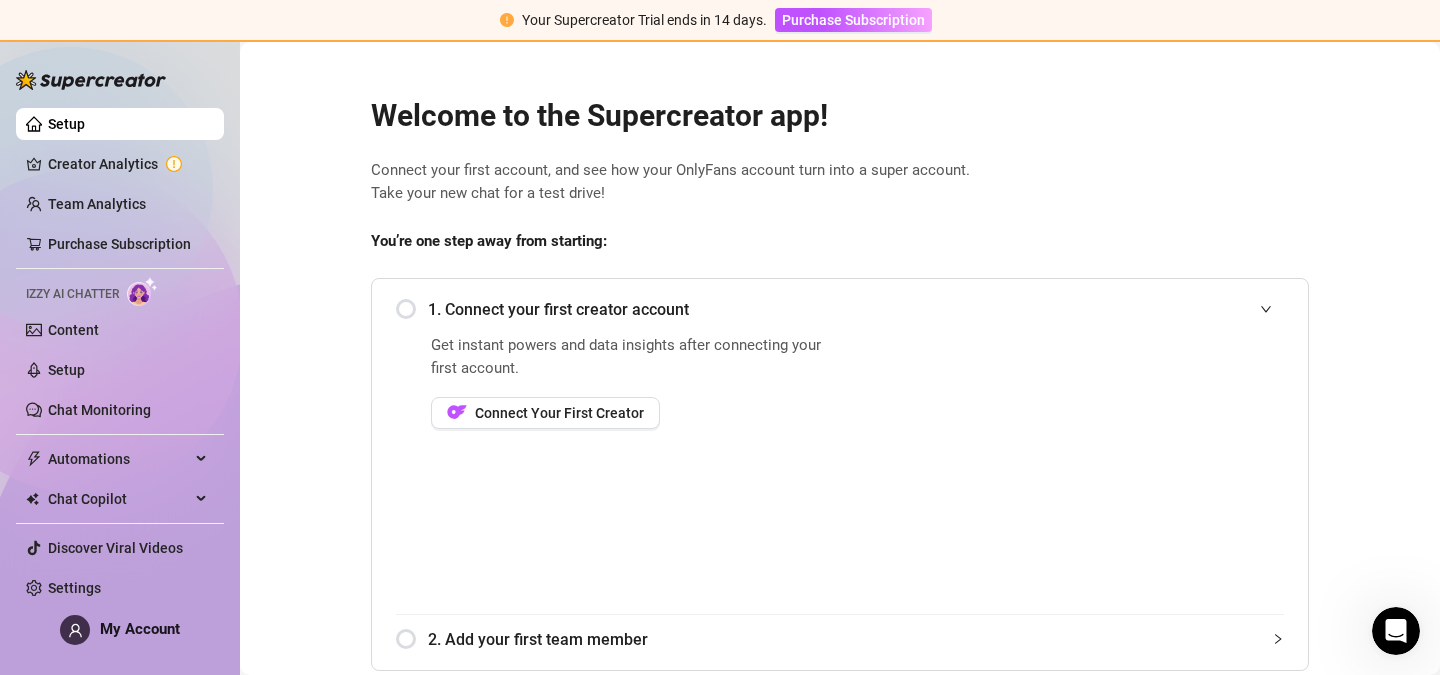 click on "Connect your first account, and see how your OnlyFans account turn into a super account. Take your new chat for a test drive!" at bounding box center [840, 182] 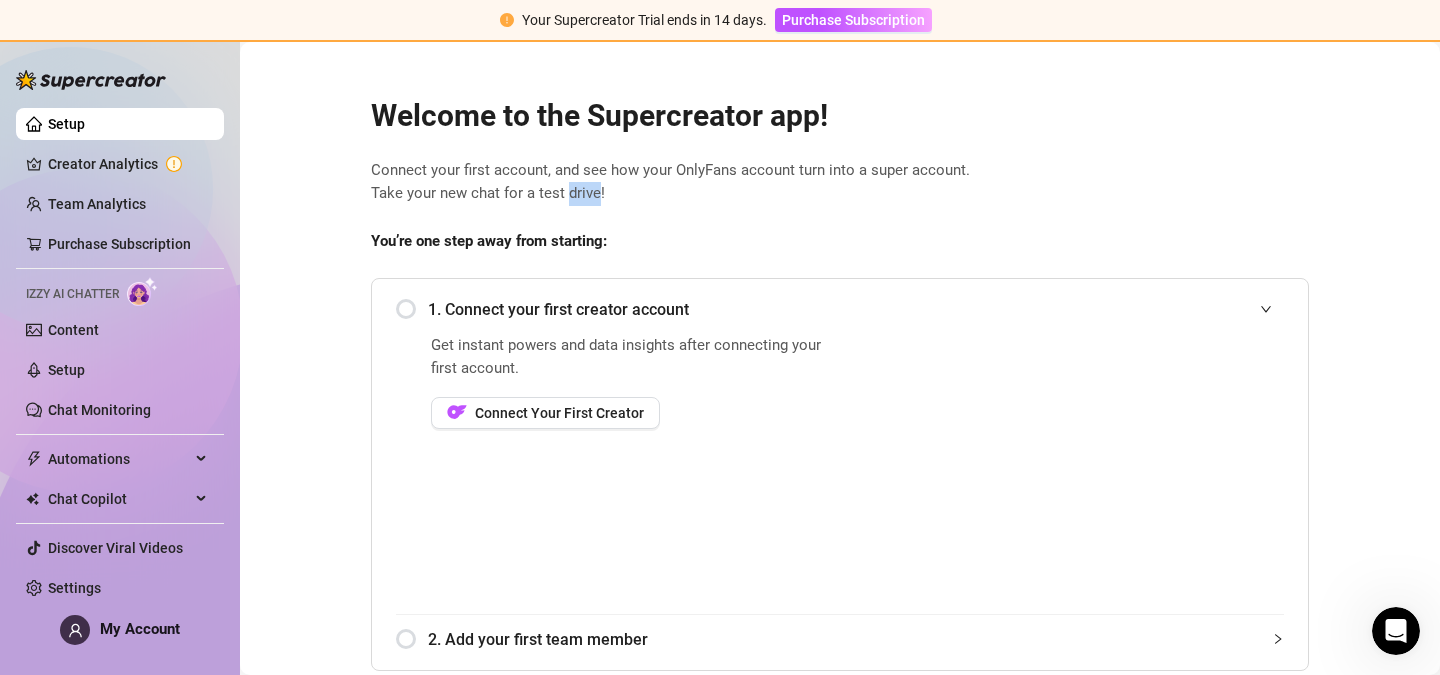 click on "Connect your first account, and see how your OnlyFans account turn into a super account. Take your new chat for a test drive!" at bounding box center [840, 182] 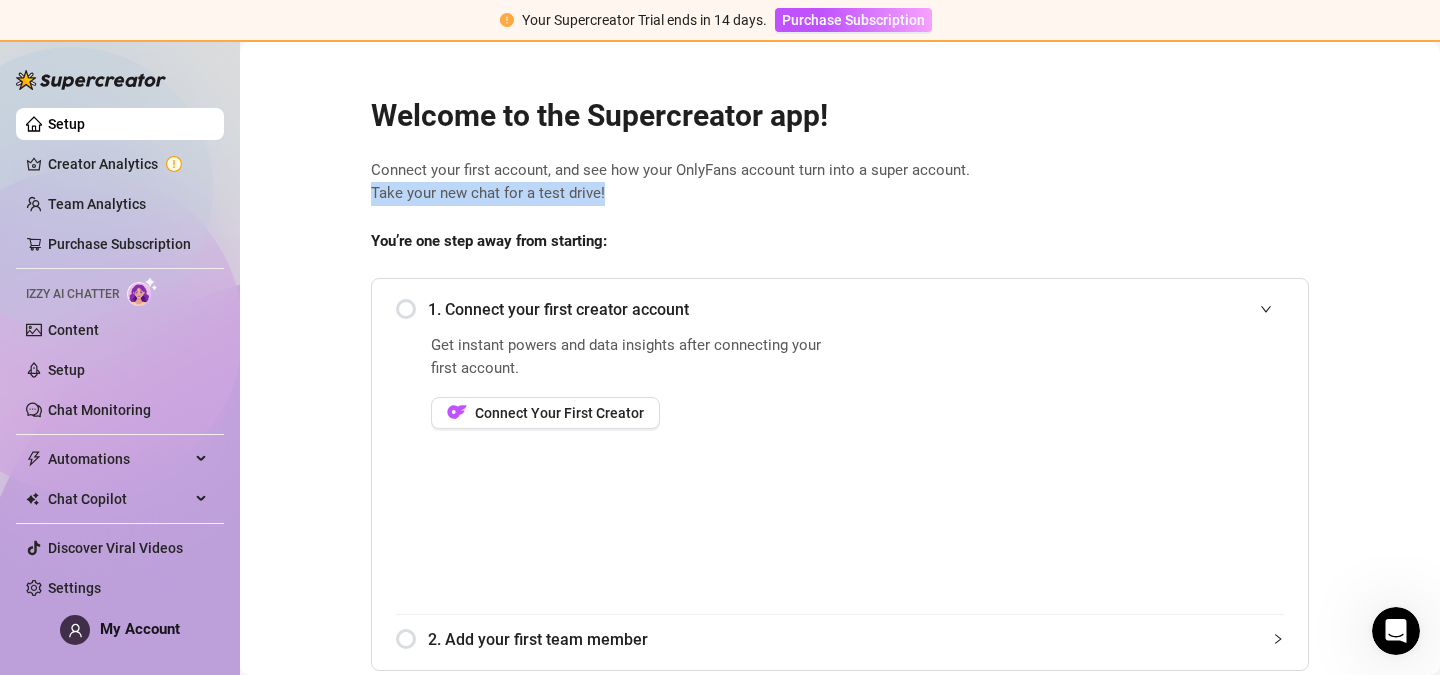 click on "Connect your first account, and see how your OnlyFans account turn into a super account. Take your new chat for a test drive!" at bounding box center (840, 182) 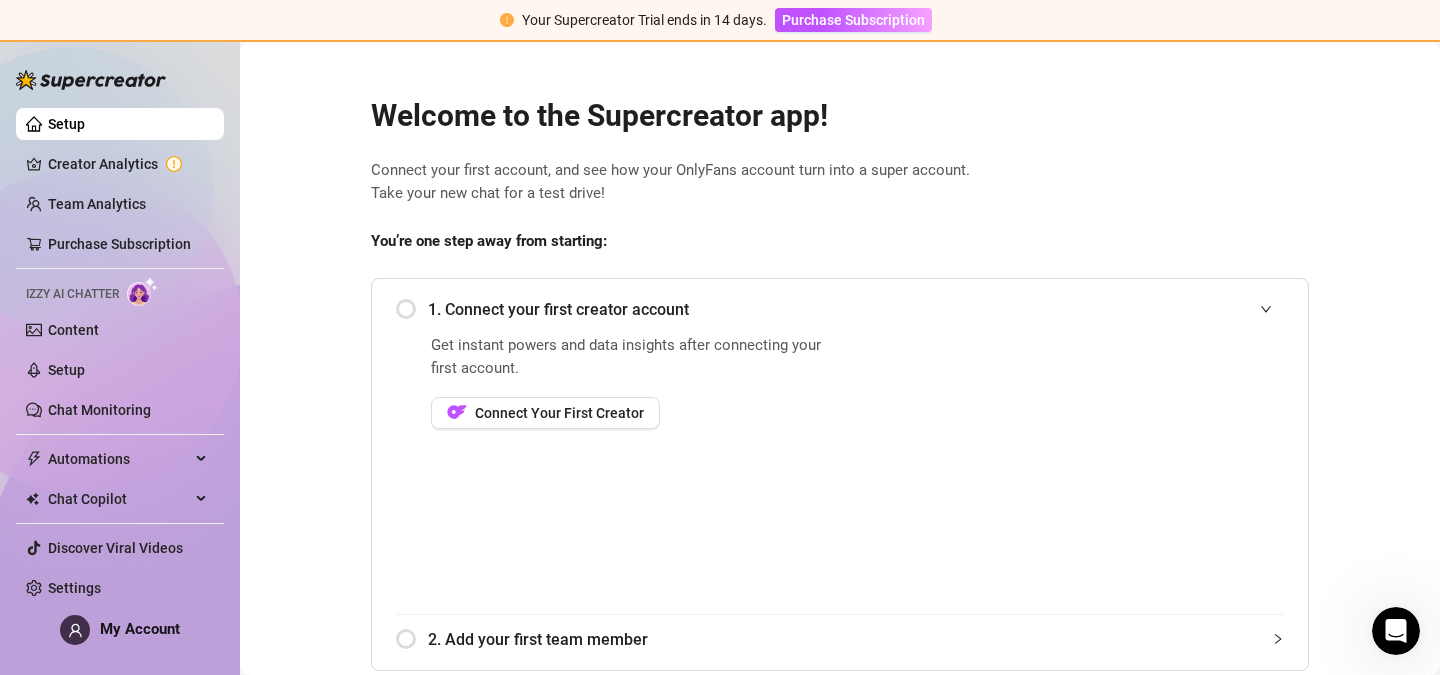 click on "Connect your first account, and see how your OnlyFans account turn into a super account. Take your new chat for a test drive!" at bounding box center (840, 182) 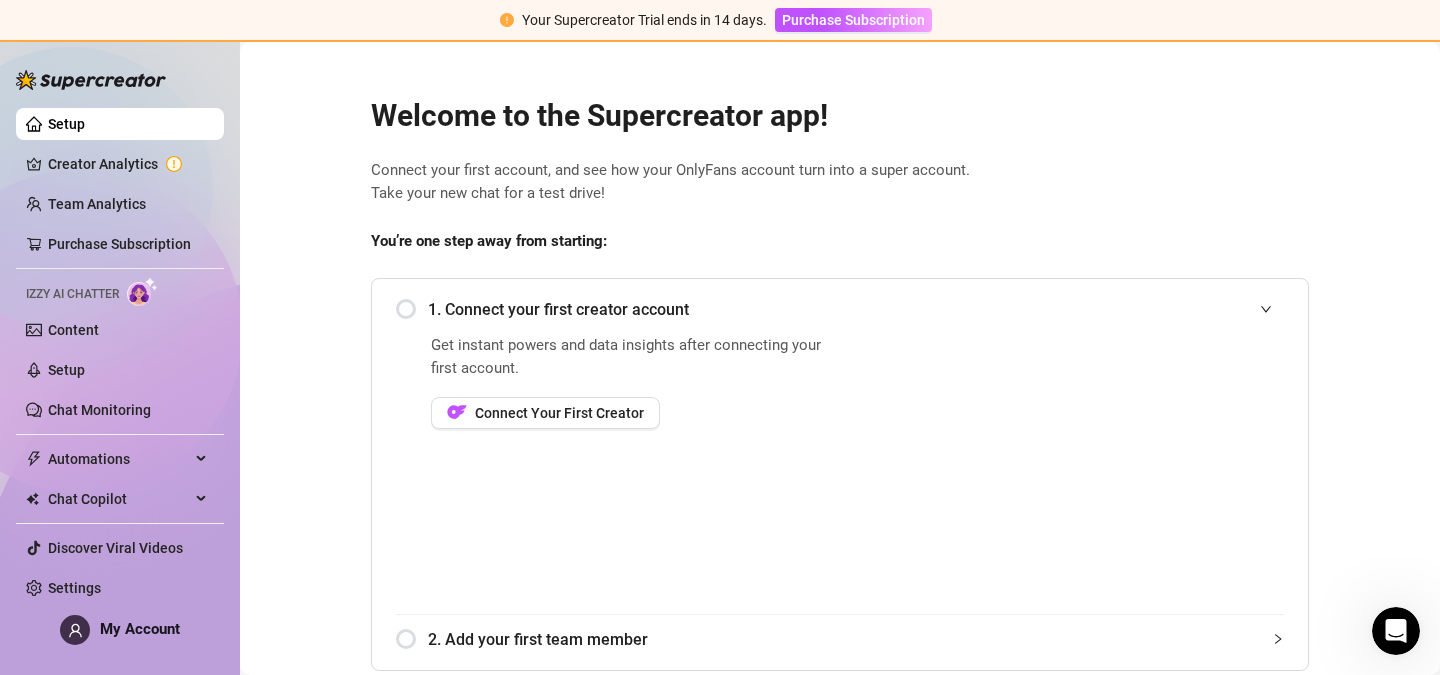 click on "Connect your first account, and see how your OnlyFans account turn into a super account. Take your new chat for a test drive!" at bounding box center [840, 182] 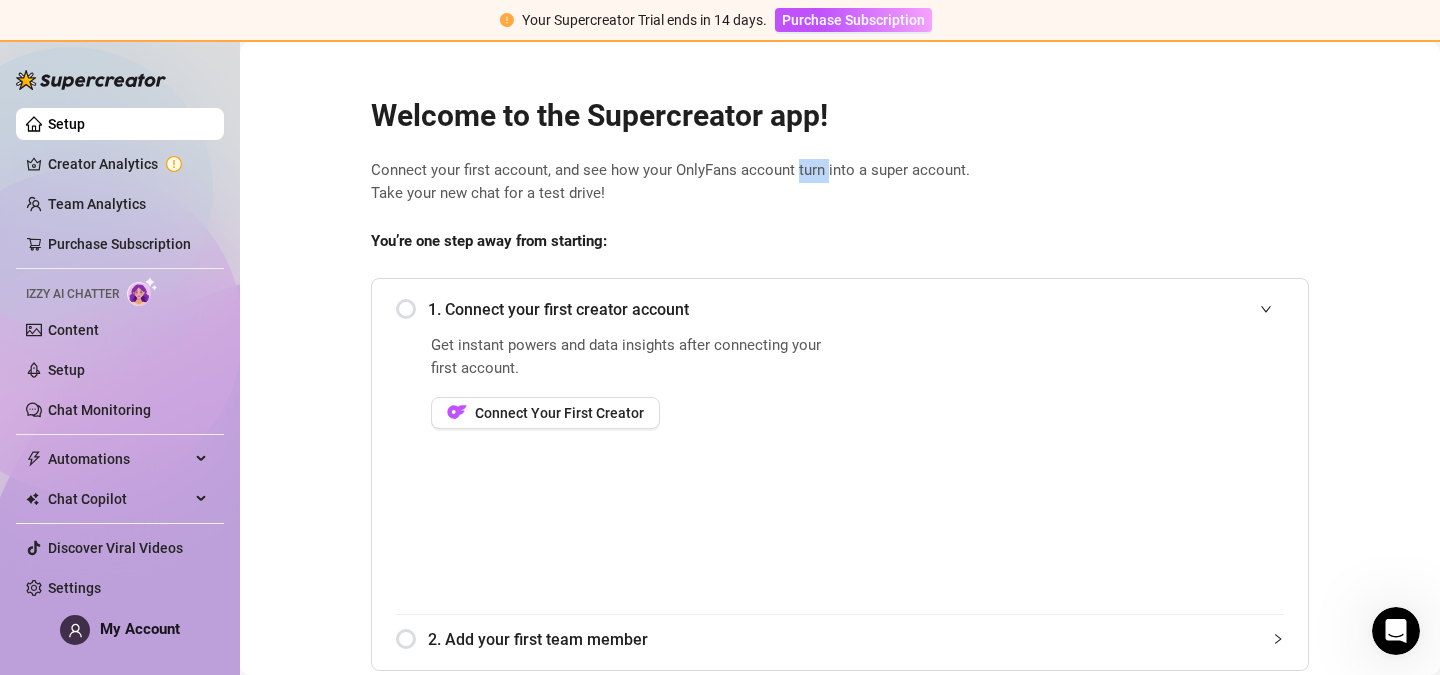 click on "Connect your first account, and see how your OnlyFans account turn into a super account. Take your new chat for a test drive!" at bounding box center [840, 182] 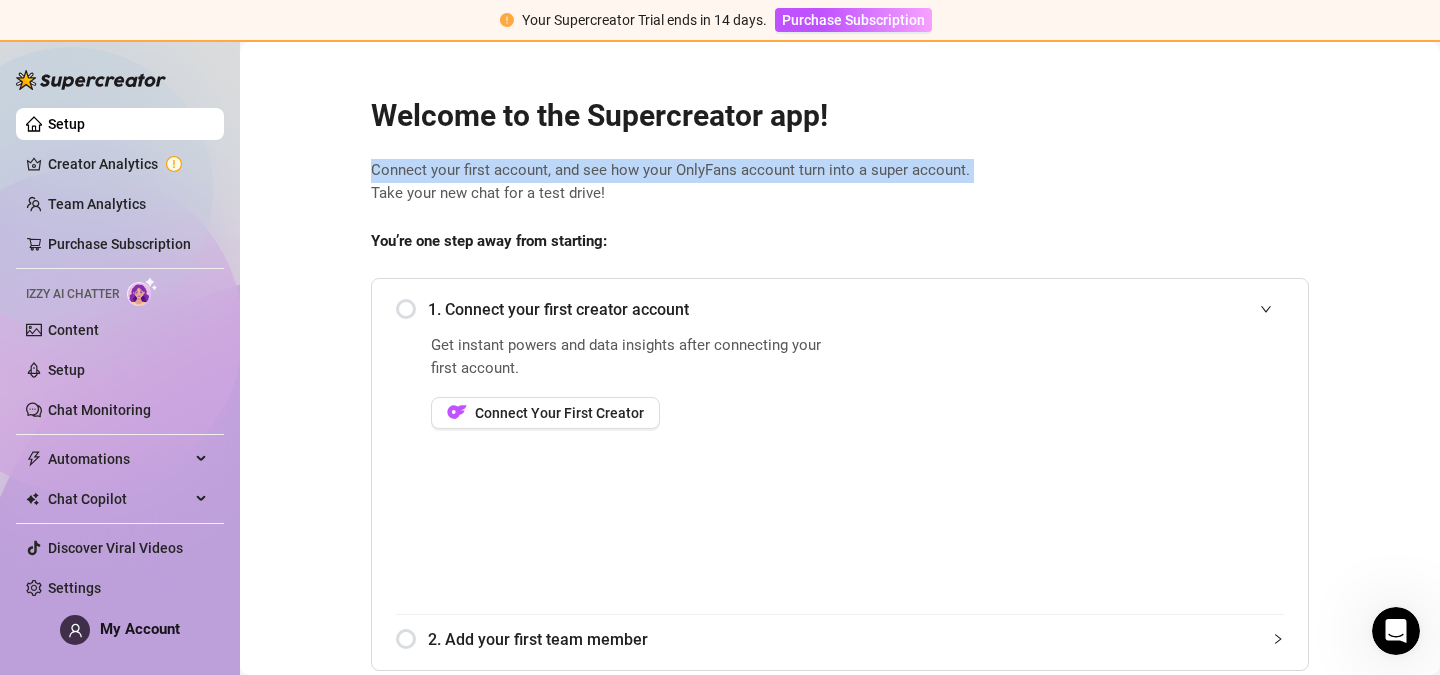 click on "Connect your first account, and see how your OnlyFans account turn into a super account. Take your new chat for a test drive!" at bounding box center [840, 182] 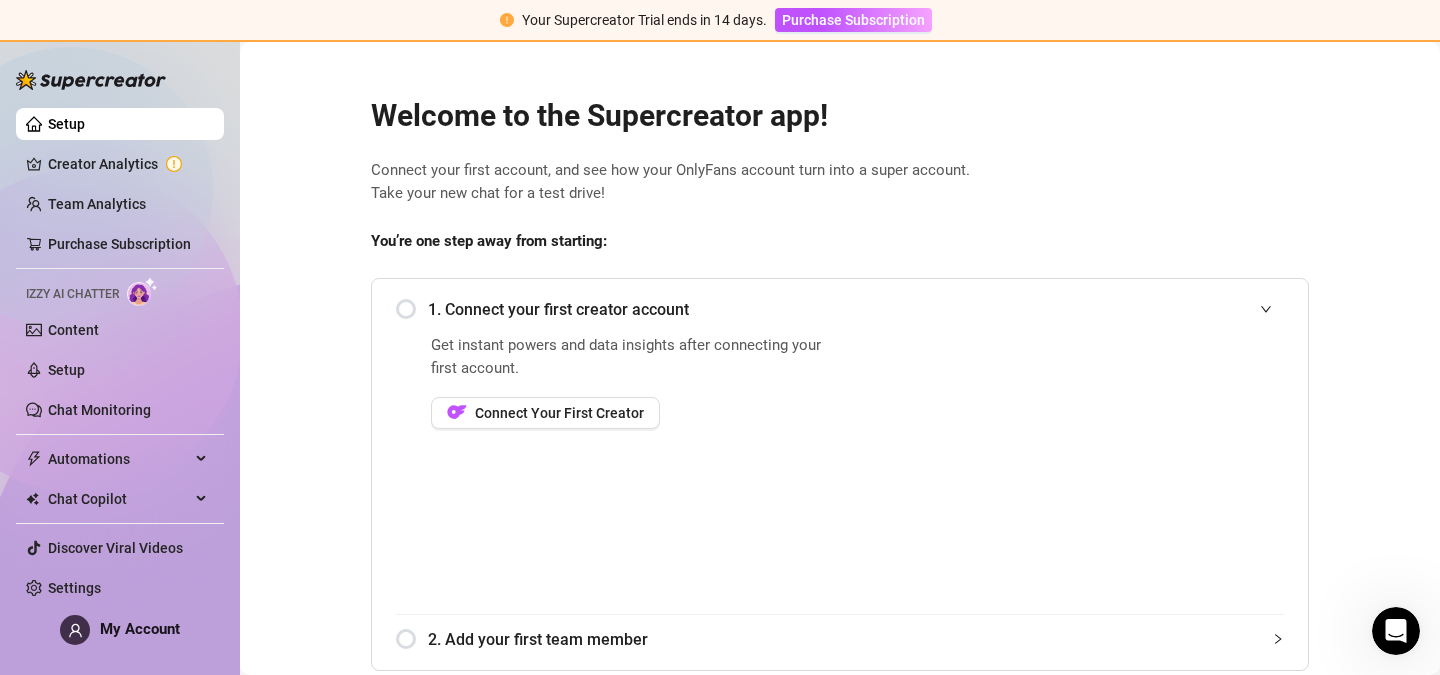 click on "Welcome to the Supercreator app!" at bounding box center (840, 116) 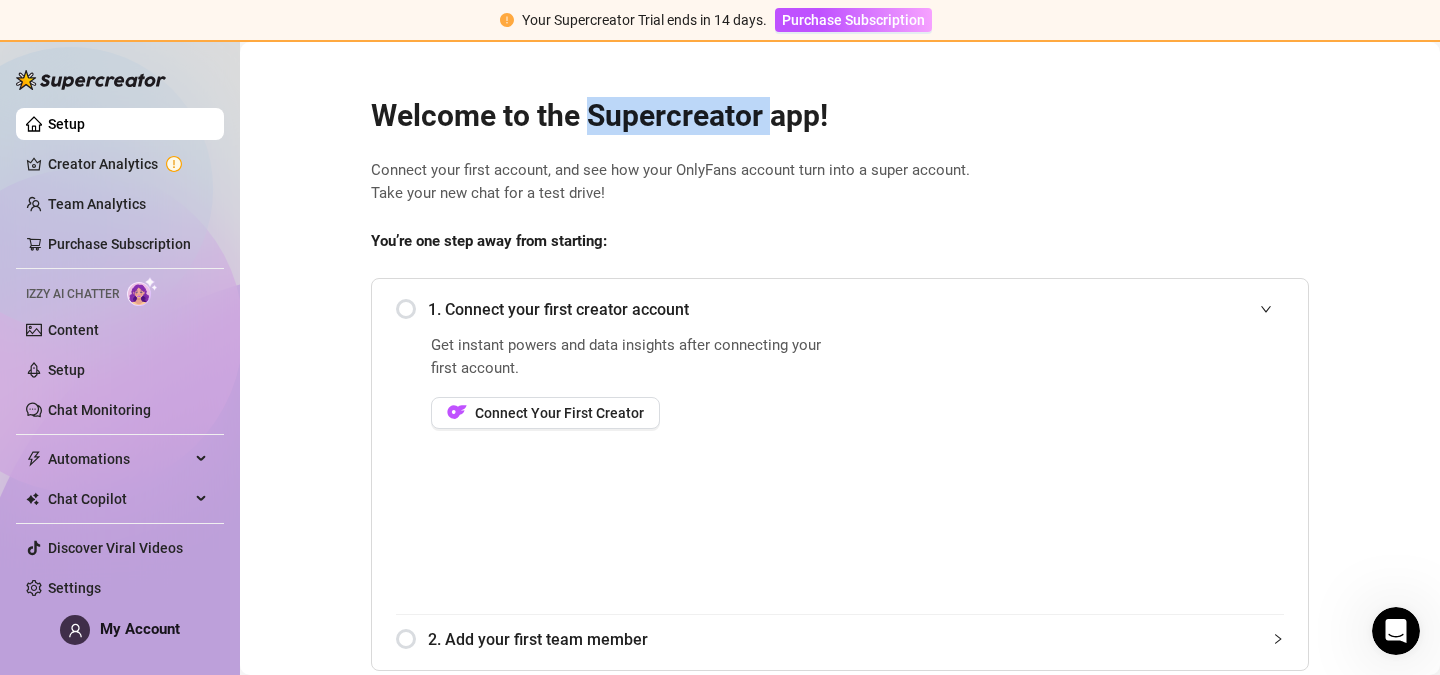 click on "Welcome to the Supercreator app!" at bounding box center (840, 116) 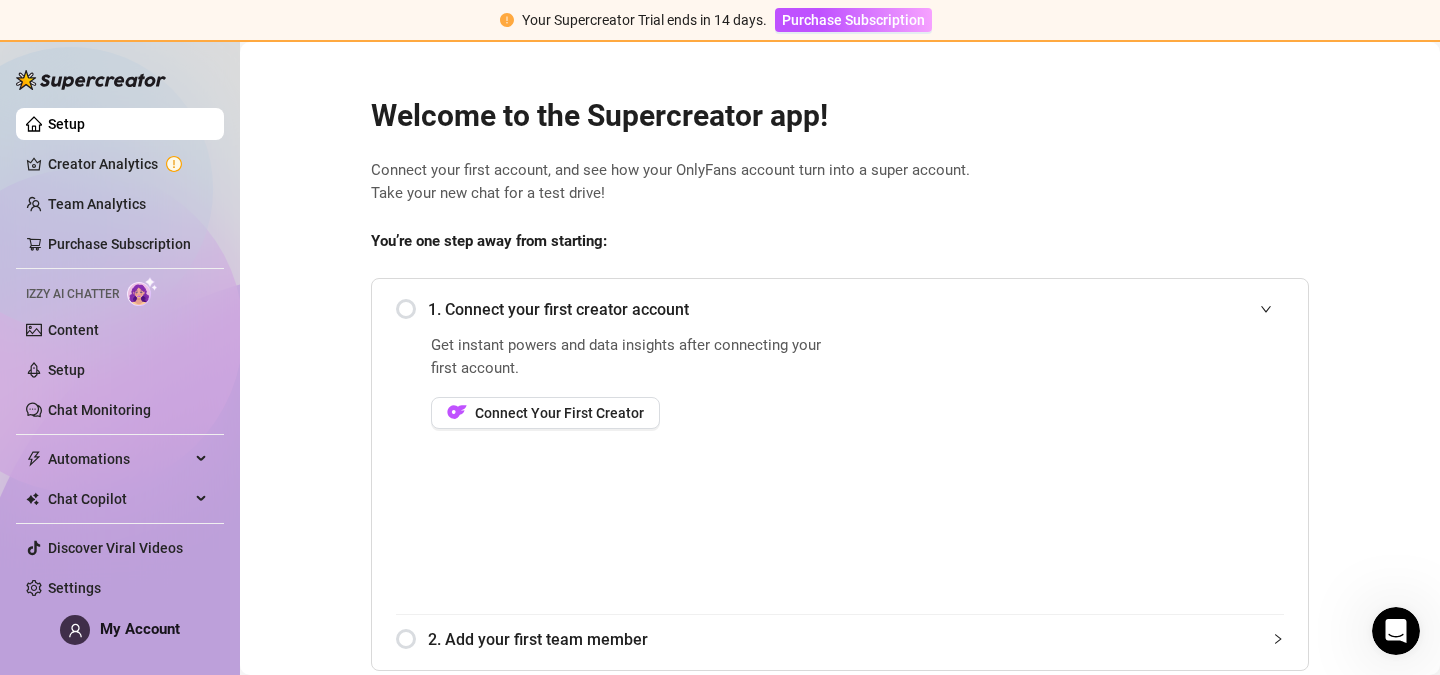 click on "Welcome to the Supercreator app!" at bounding box center (840, 116) 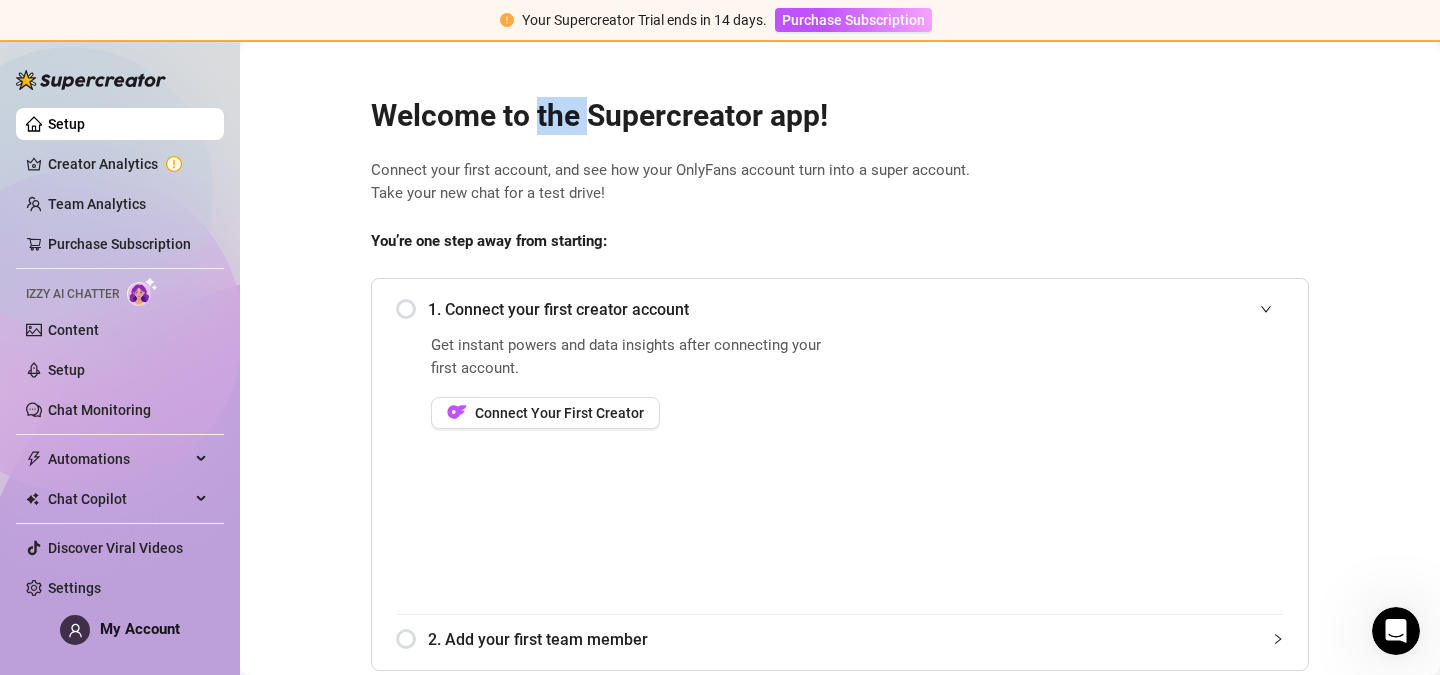 click on "Welcome to the Supercreator app!" at bounding box center [840, 116] 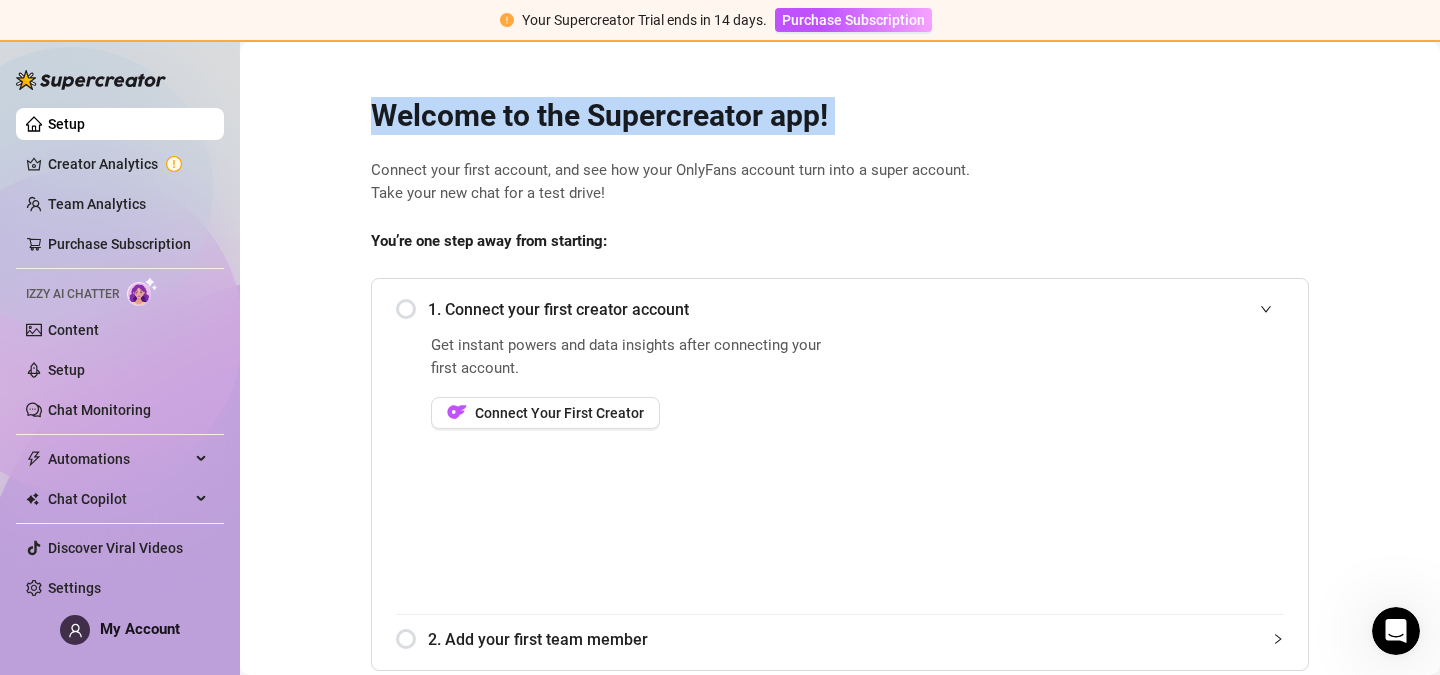 click on "Welcome to the Supercreator app!" at bounding box center [840, 116] 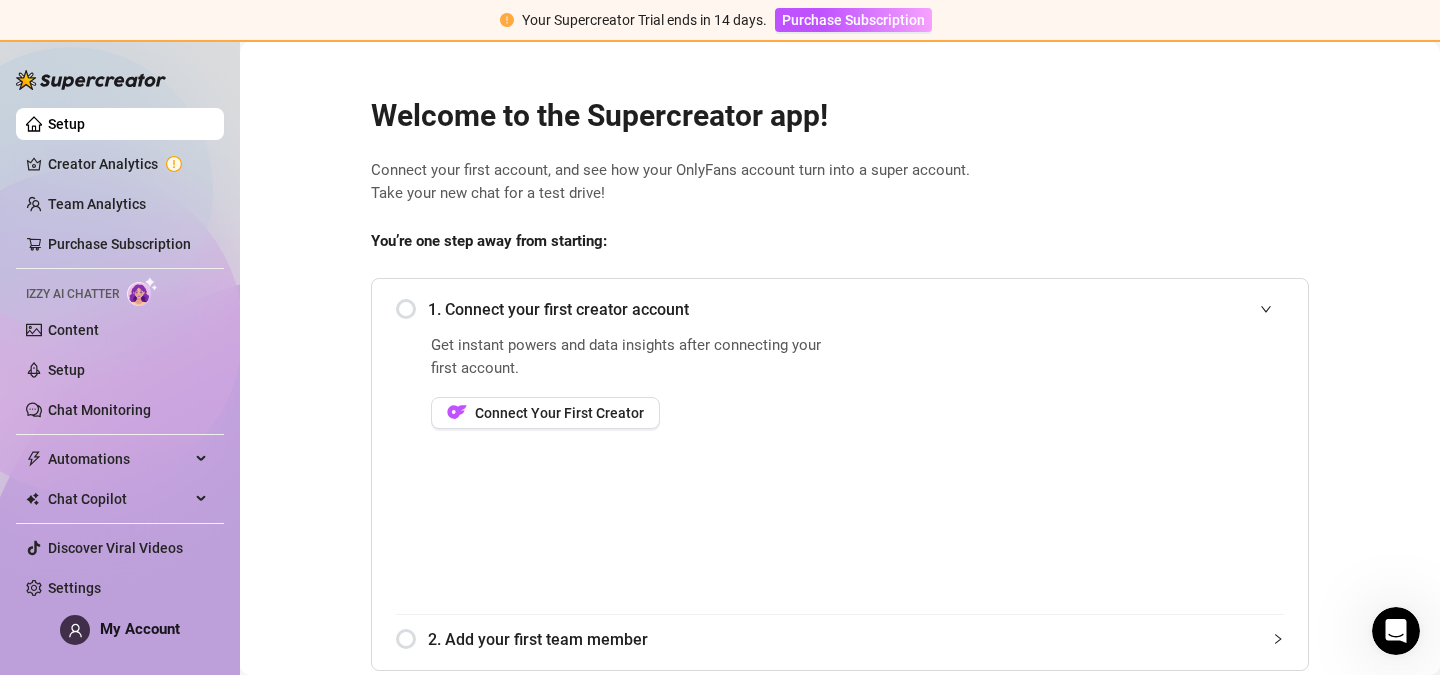 click on "Welcome to the Supercreator app! Connect your first account, and see how your OnlyFans account turn into a super account. Take your new chat for a test drive! You’re one step away from starting: 1. Connect your first creator account Get instant powers and data insights after connecting your first account. Connect Your First Creator 2. Add your first team member Explore More Book a free consulting call Discover Supercreator and its benefits for OnlyFans  agencies Watch Demo Discover Supercreator and its benefits for OnlyFans agencies. How to set up your agency Watch how to onboard your creators and team members in a few easy steps." at bounding box center (840, 515) 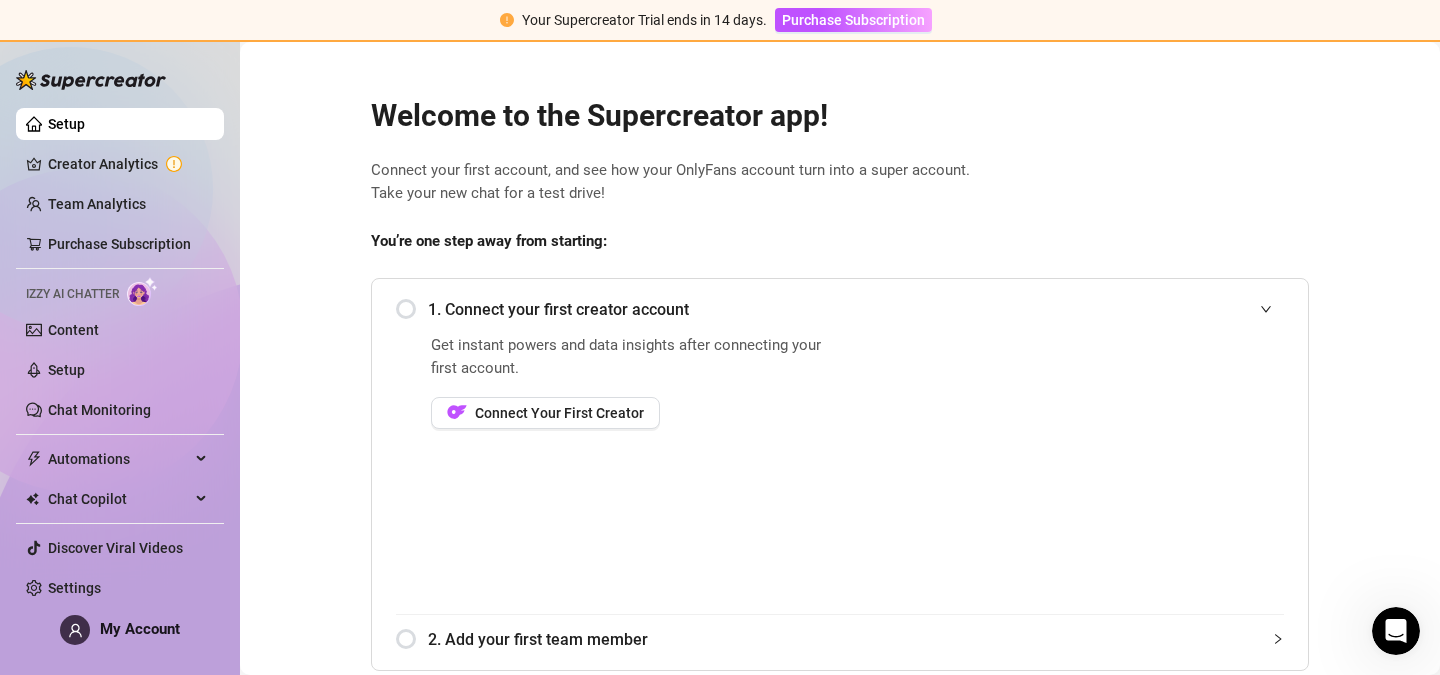 click on "Welcome to the Supercreator app!" at bounding box center [840, 116] 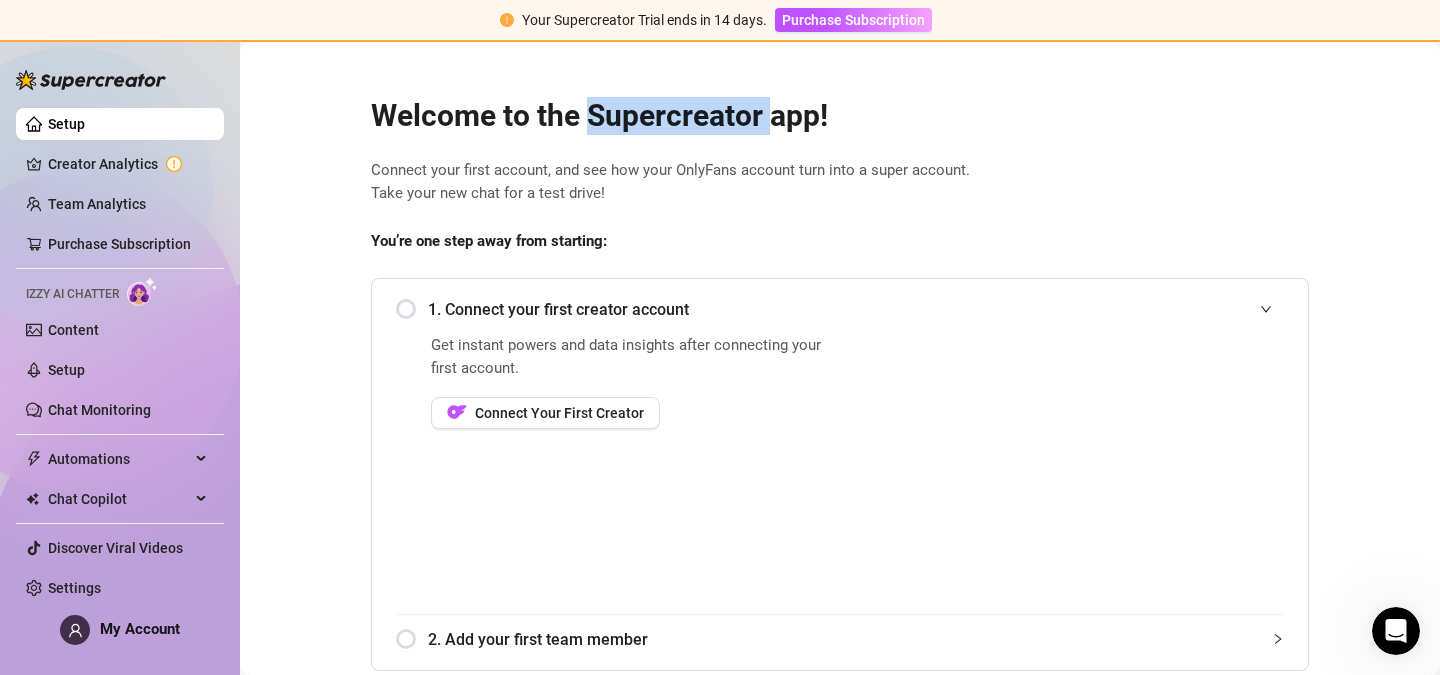 click on "Welcome to the Supercreator app!" at bounding box center (840, 116) 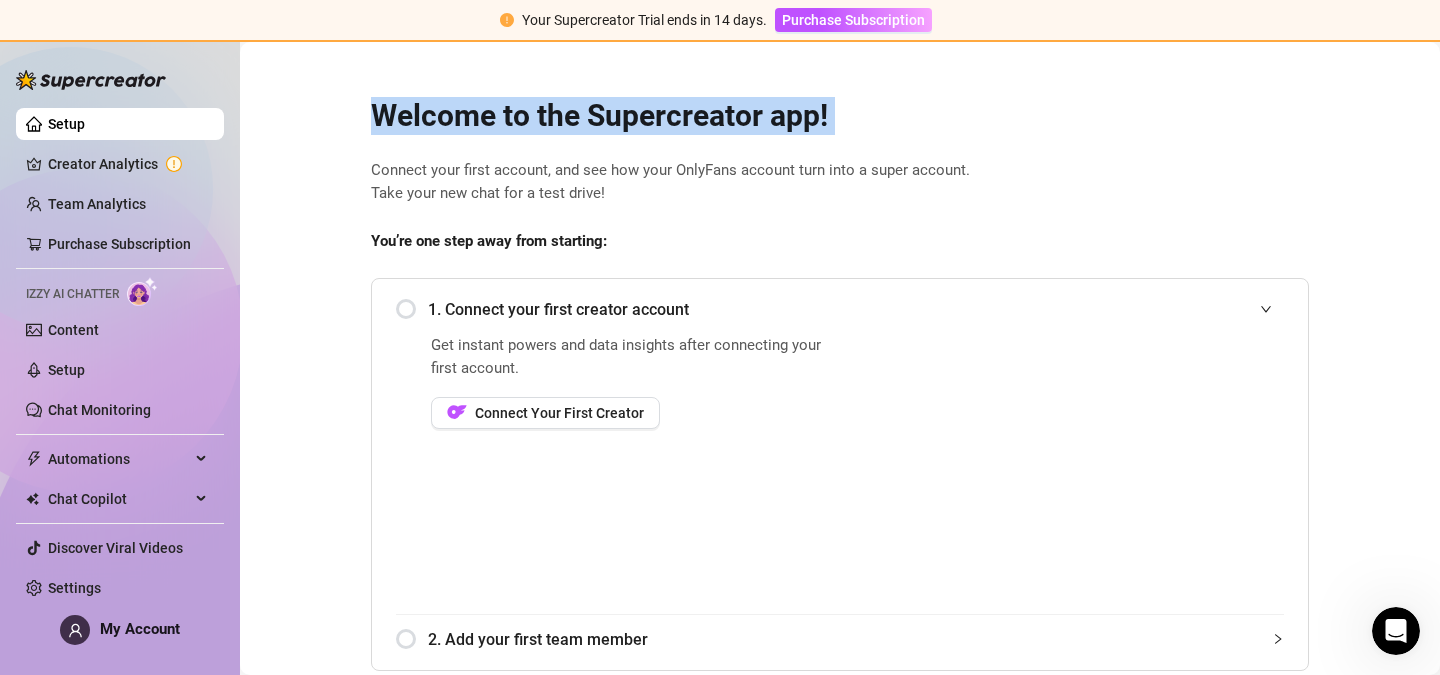 click on "Welcome to the Supercreator app!" at bounding box center (840, 116) 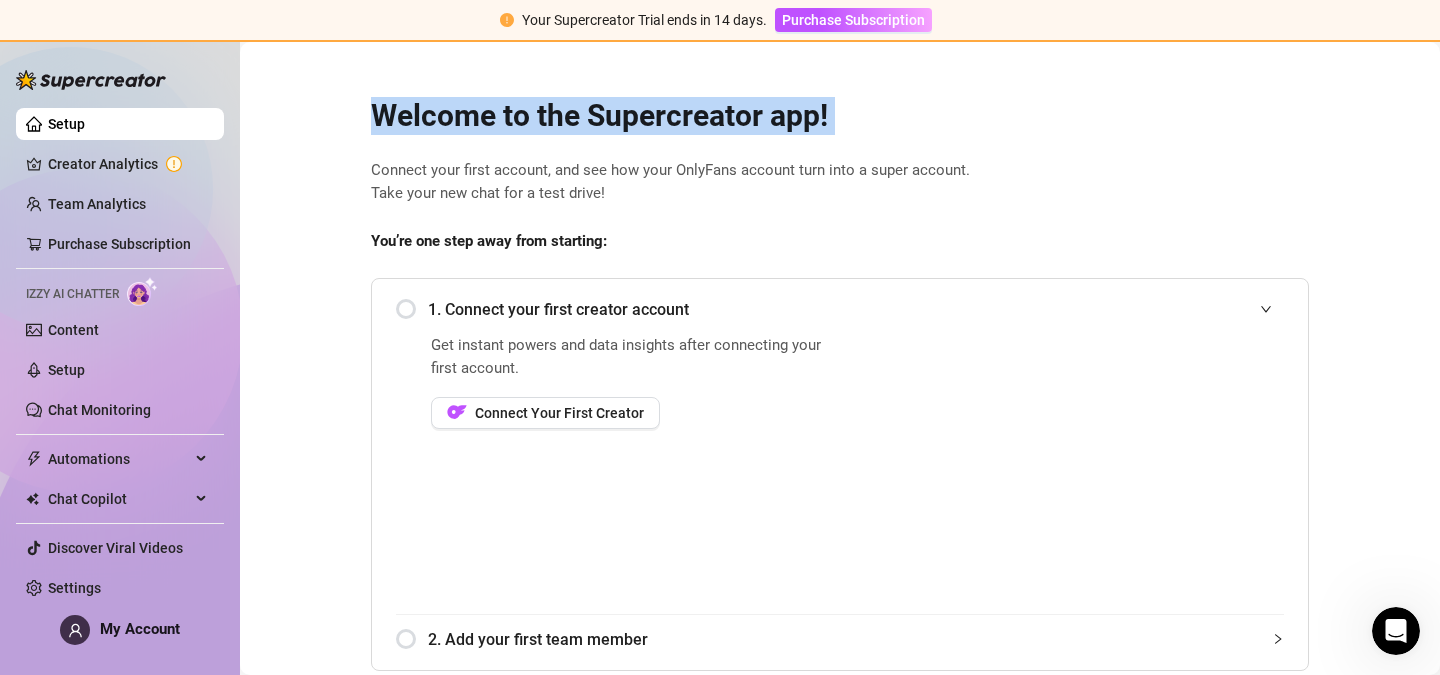 click on "Welcome to the Supercreator app!" at bounding box center [840, 116] 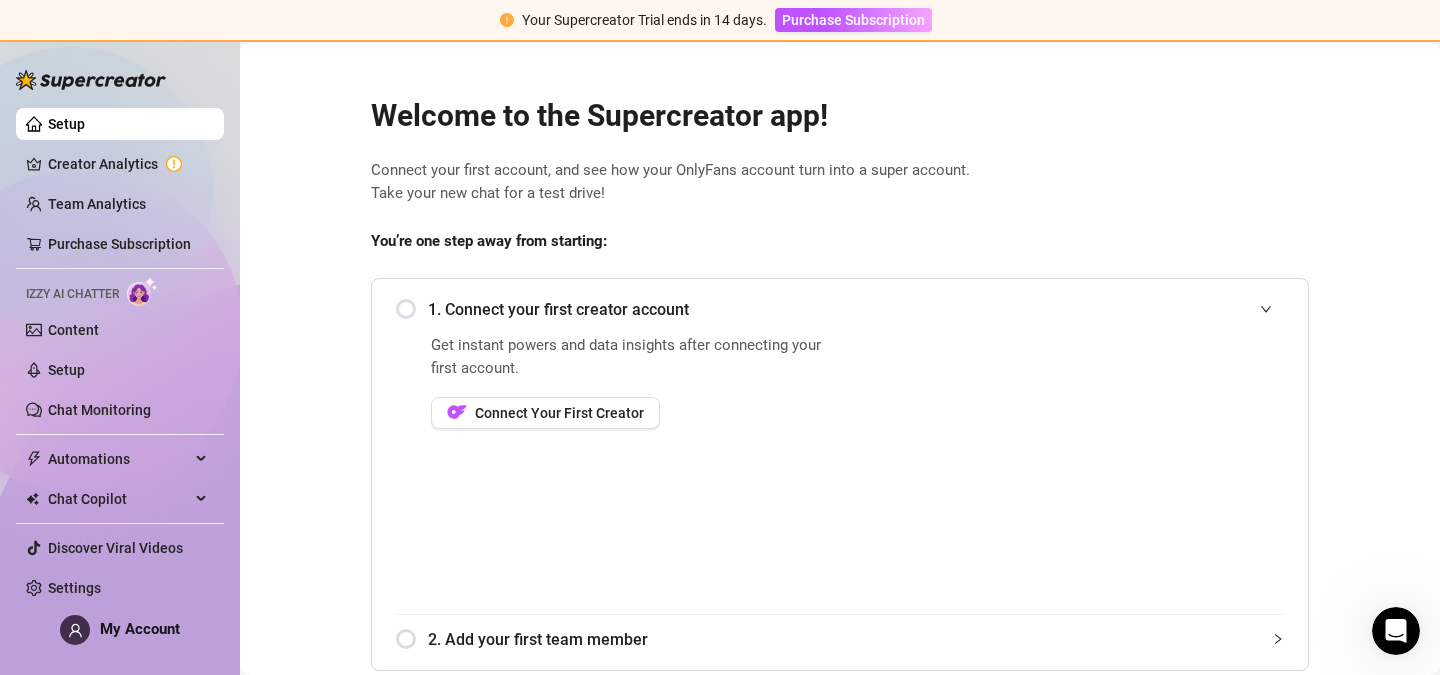 click on "Welcome to the Supercreator app!" at bounding box center [840, 116] 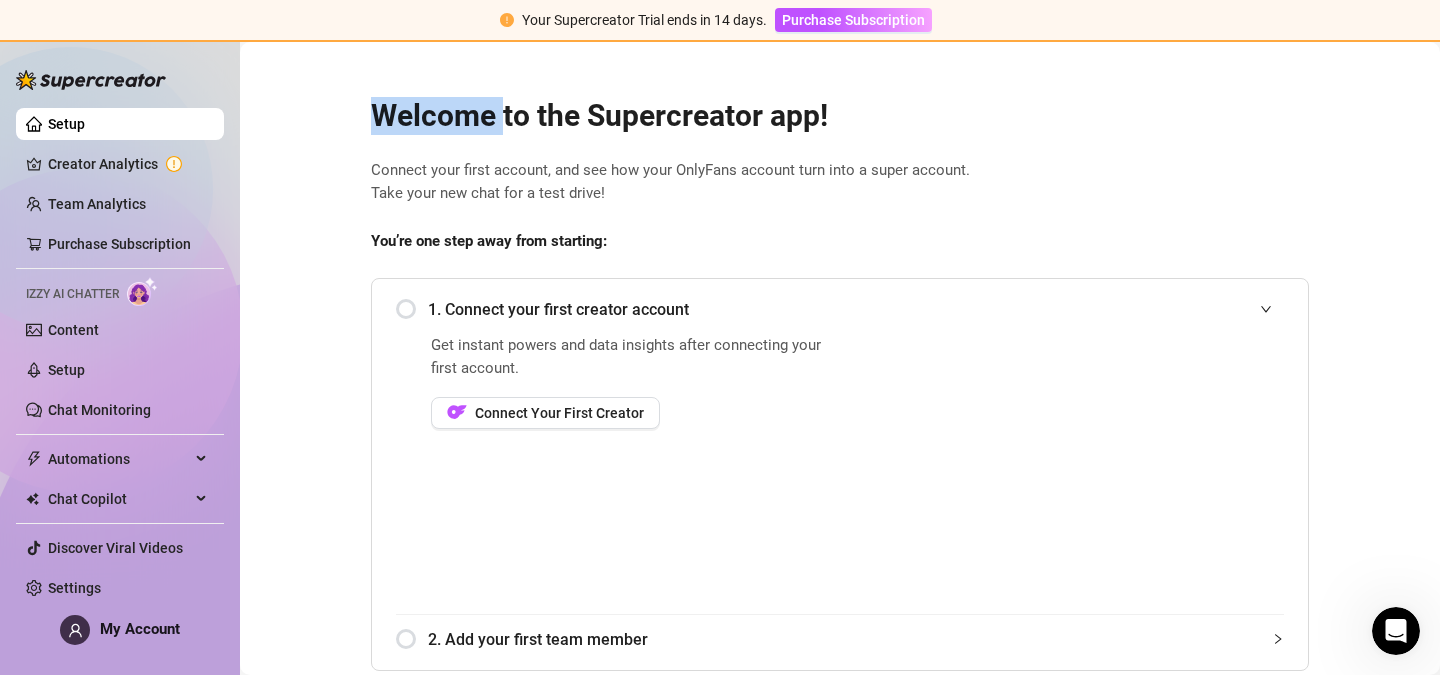 click on "Welcome to the Supercreator app!" at bounding box center (840, 116) 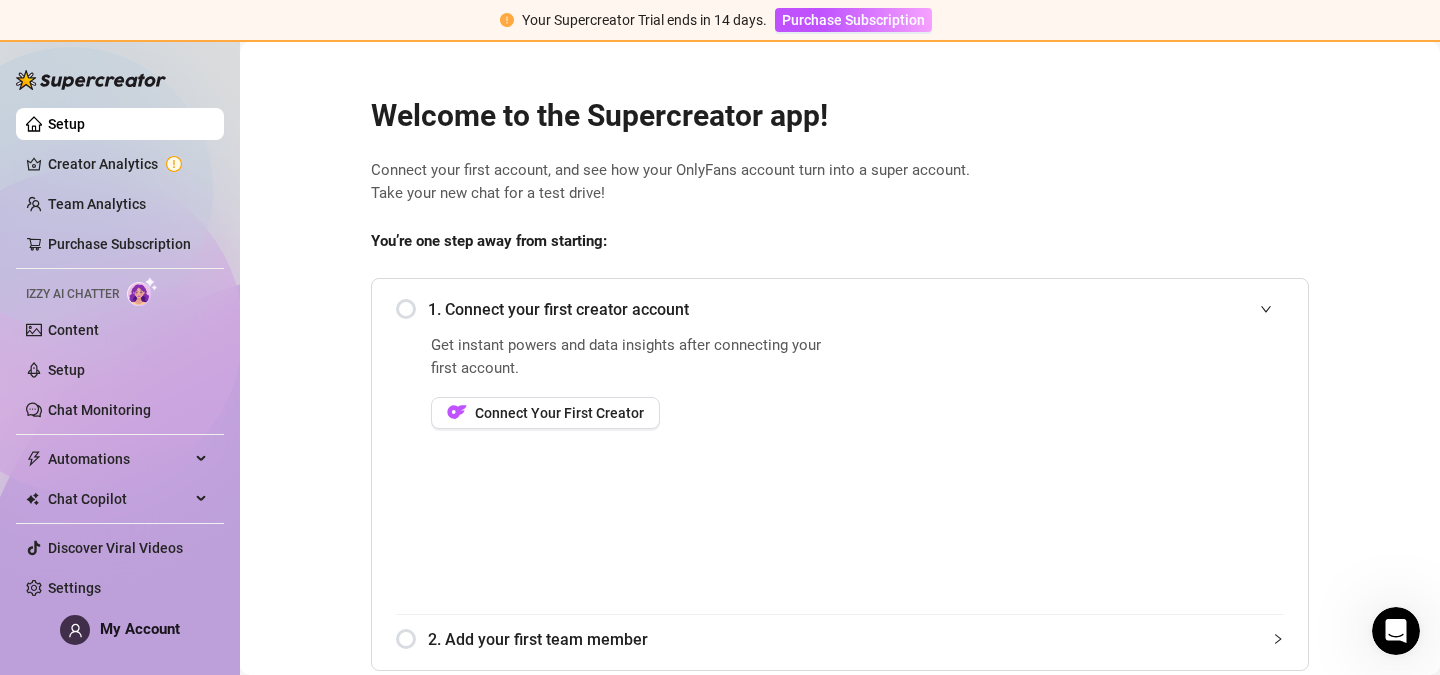 click on "Welcome to the Supercreator app!" at bounding box center (840, 116) 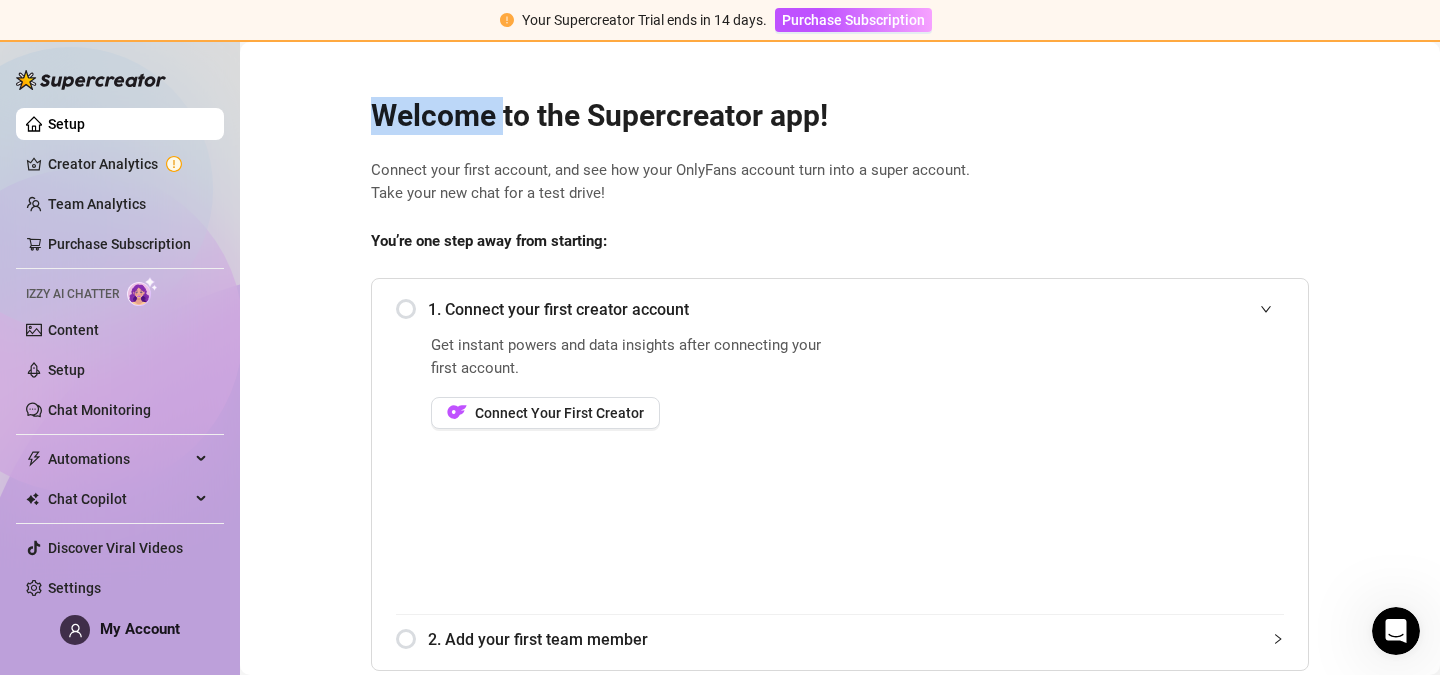click on "Welcome to the Supercreator app!" at bounding box center [840, 116] 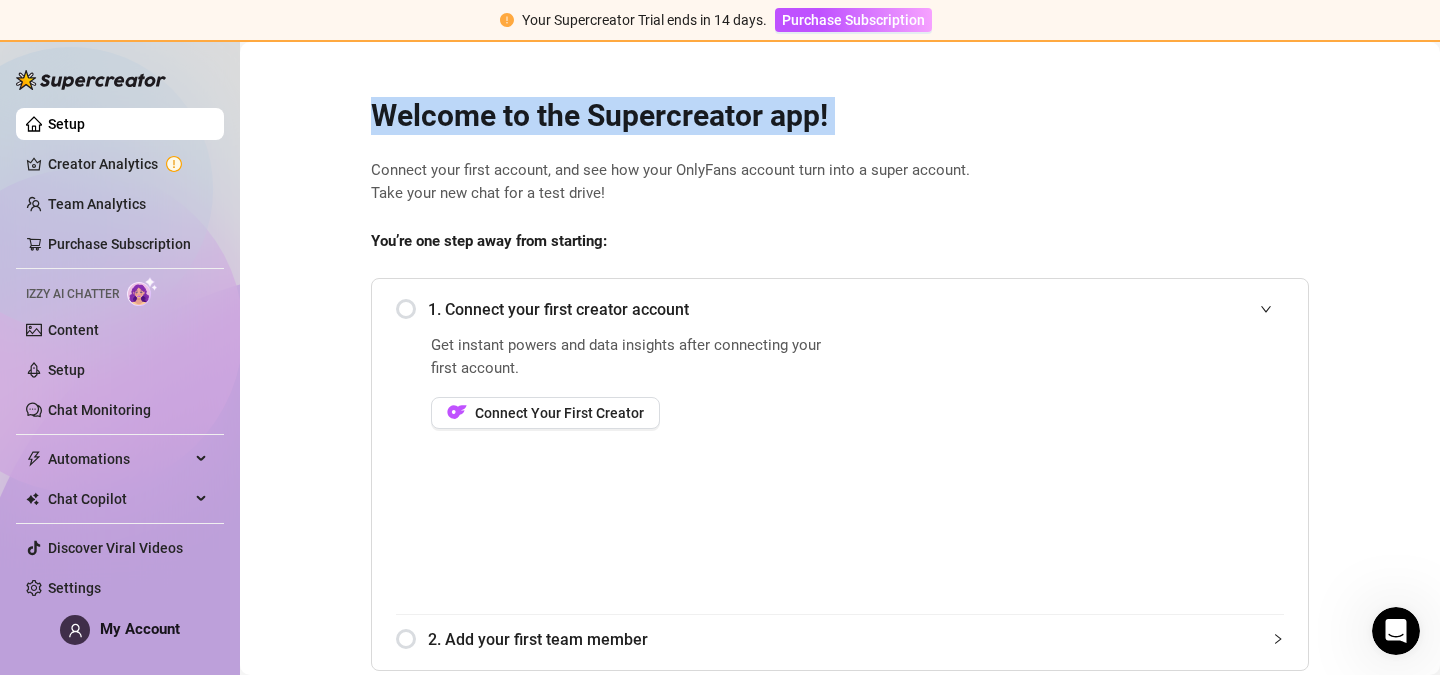 drag, startPoint x: 455, startPoint y: 124, endPoint x: 476, endPoint y: 123, distance: 21.023796 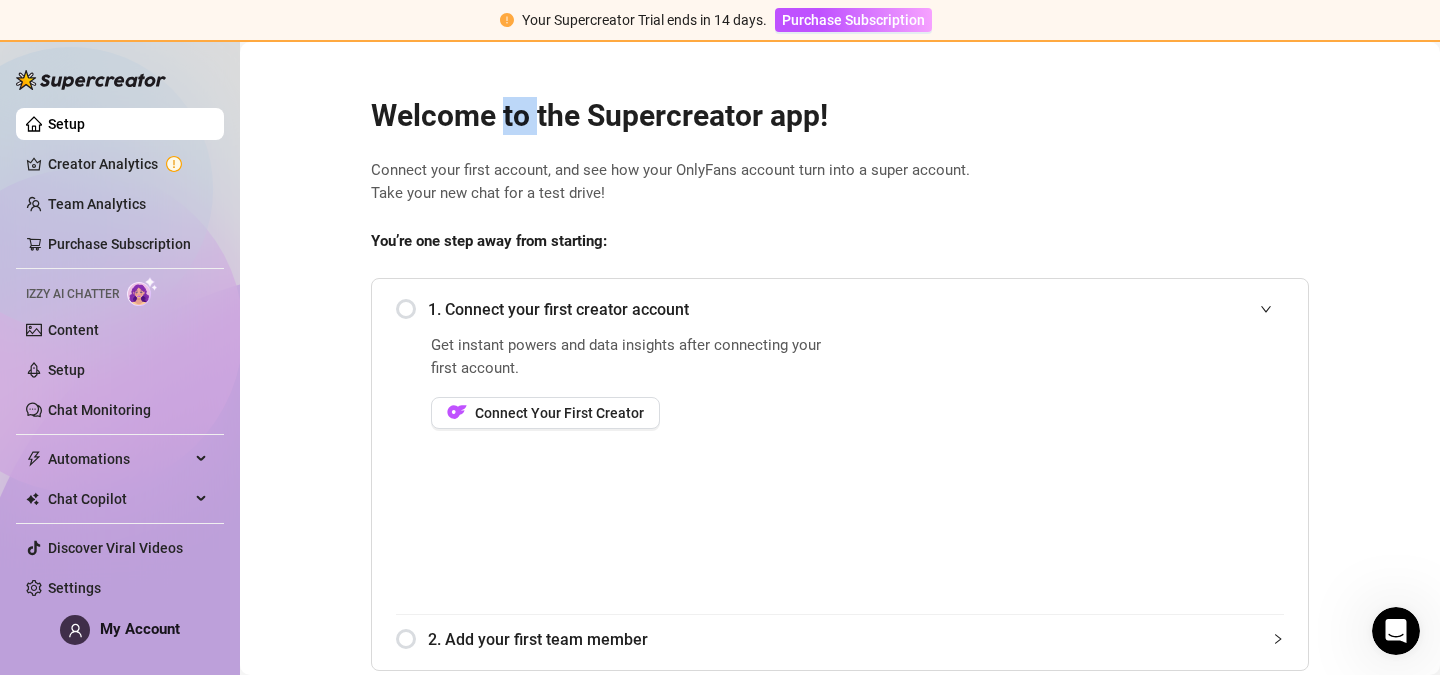 click on "Welcome to the Supercreator app! Connect your first account, and see how your OnlyFans account turn into a super account. Take your new chat for a test drive! You’re one step away from starting: 1. Connect your first creator account Get instant powers and data insights after connecting your first account. Connect Your First Creator 2. Add your first team member Explore More Book a free consulting call Discover Supercreator and its benefits for OnlyFans  agencies Watch Demo Discover Supercreator and its benefits for OnlyFans agencies. How to set up your agency Watch how to onboard your creators and team members in a few easy steps." at bounding box center (840, 515) 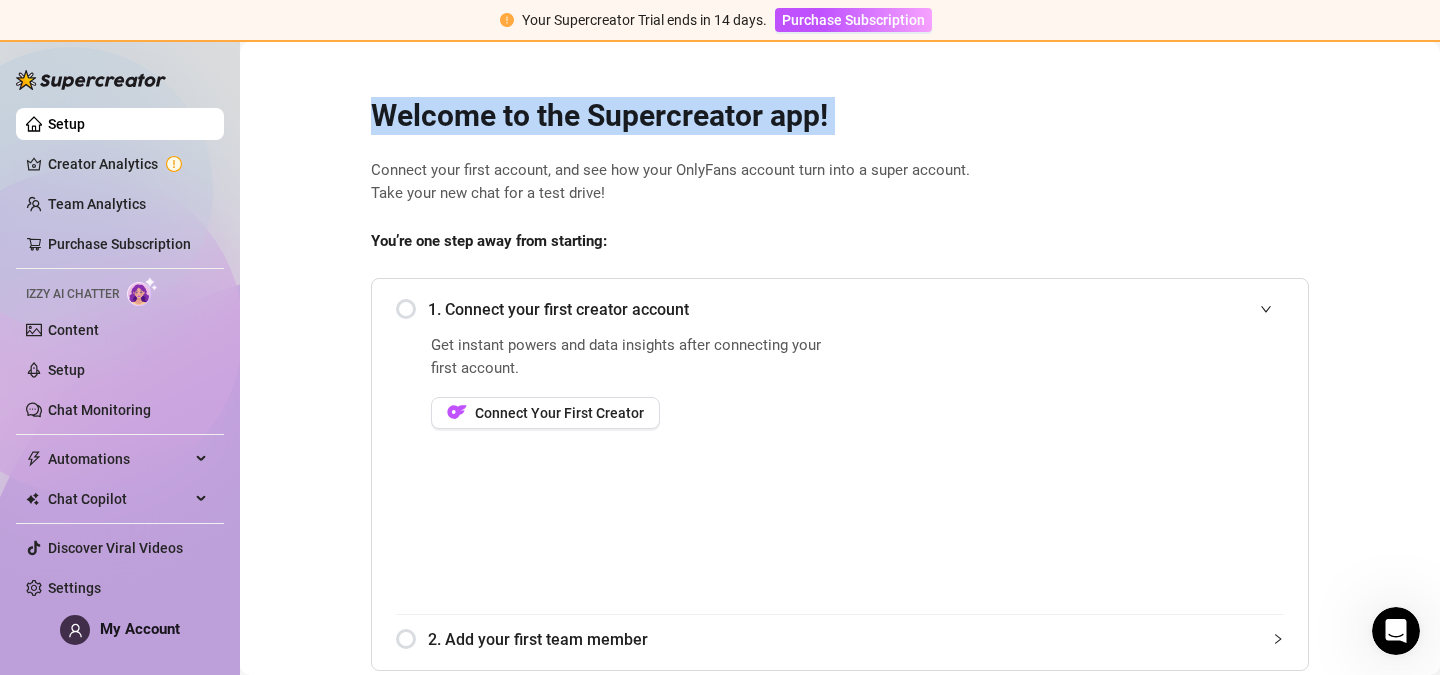 click on "Welcome to the Supercreator app! Connect your first account, and see how your OnlyFans account turn into a super account. Take your new chat for a test drive! You’re one step away from starting: 1. Connect your first creator account Get instant powers and data insights after connecting your first account. Connect Your First Creator 2. Add your first team member Explore More Book a free consulting call Discover Supercreator and its benefits for OnlyFans  agencies Watch Demo Discover Supercreator and its benefits for OnlyFans agencies. How to set up your agency Watch how to onboard your creators and team members in a few easy steps." at bounding box center (840, 515) 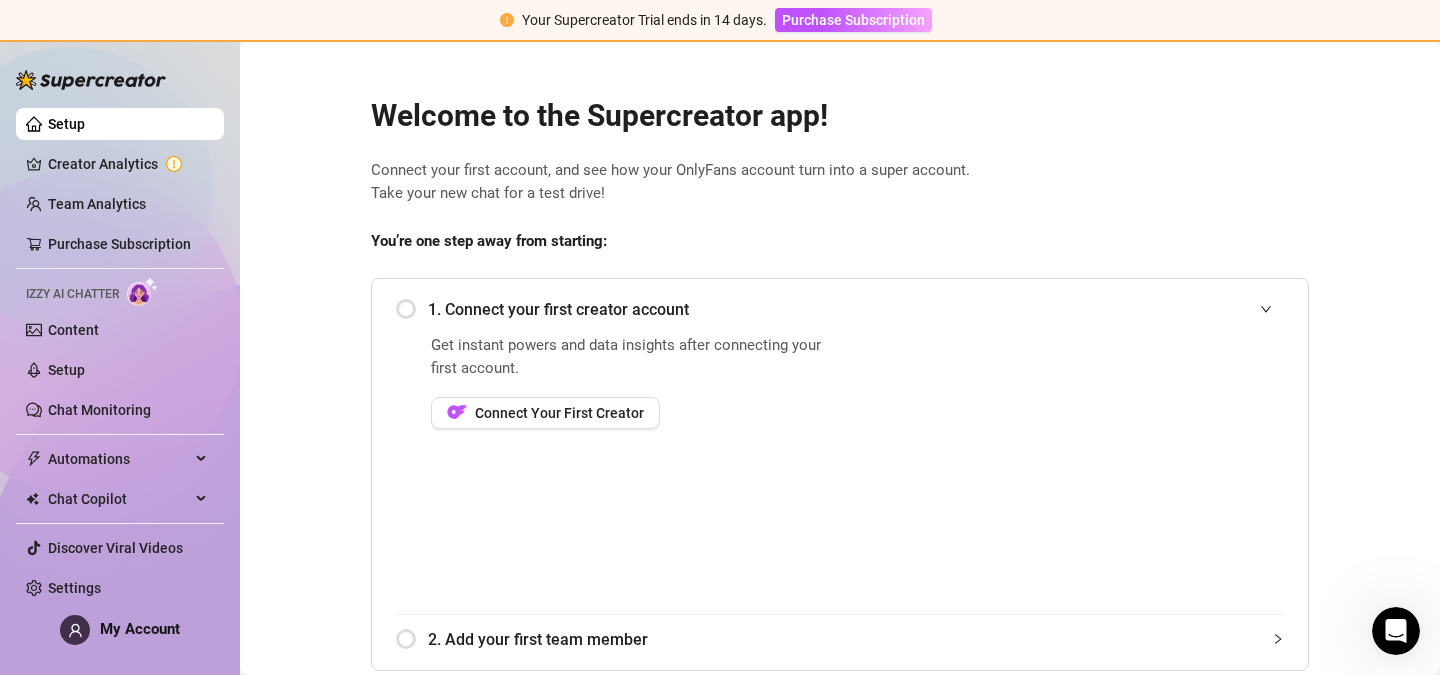 click on "Connect your first account, and see how your OnlyFans account turn into a super account. Take your new chat for a test drive!" at bounding box center (840, 182) 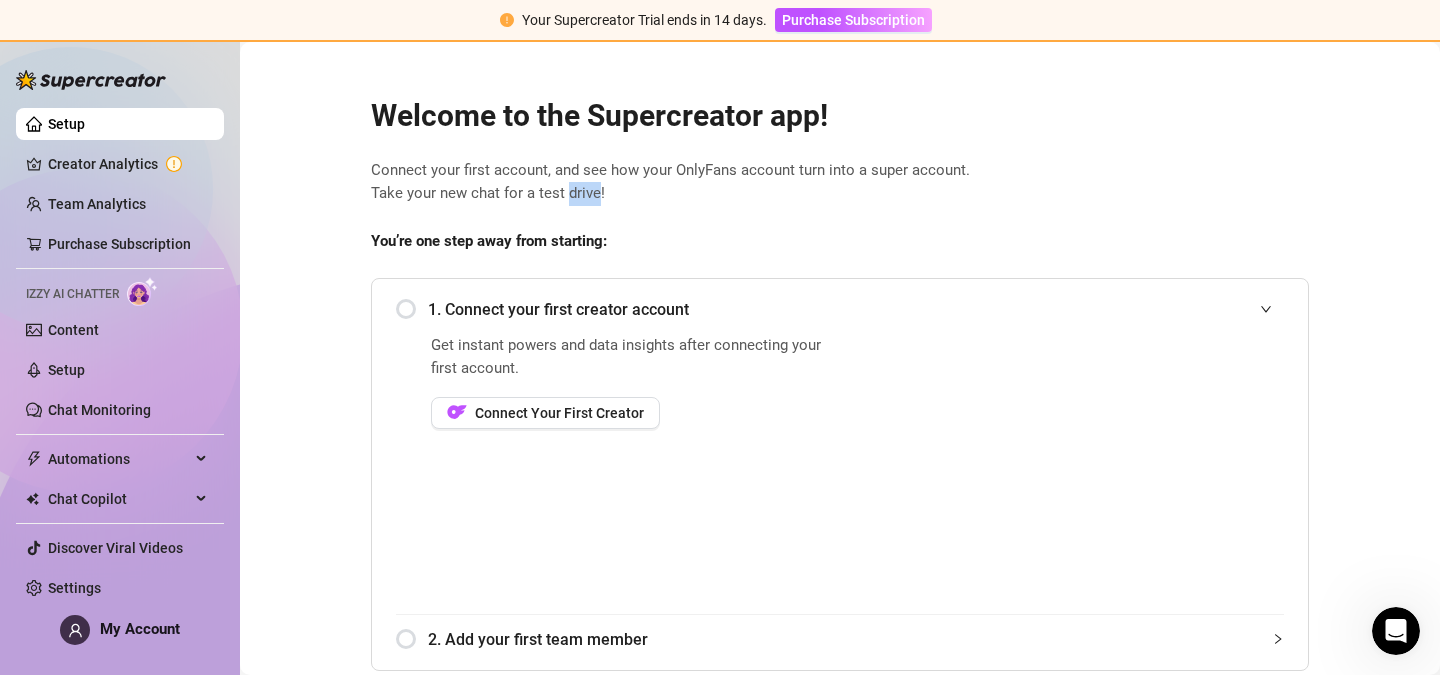 click on "Connect your first account, and see how your OnlyFans account turn into a super account. Take your new chat for a test drive!" at bounding box center (840, 182) 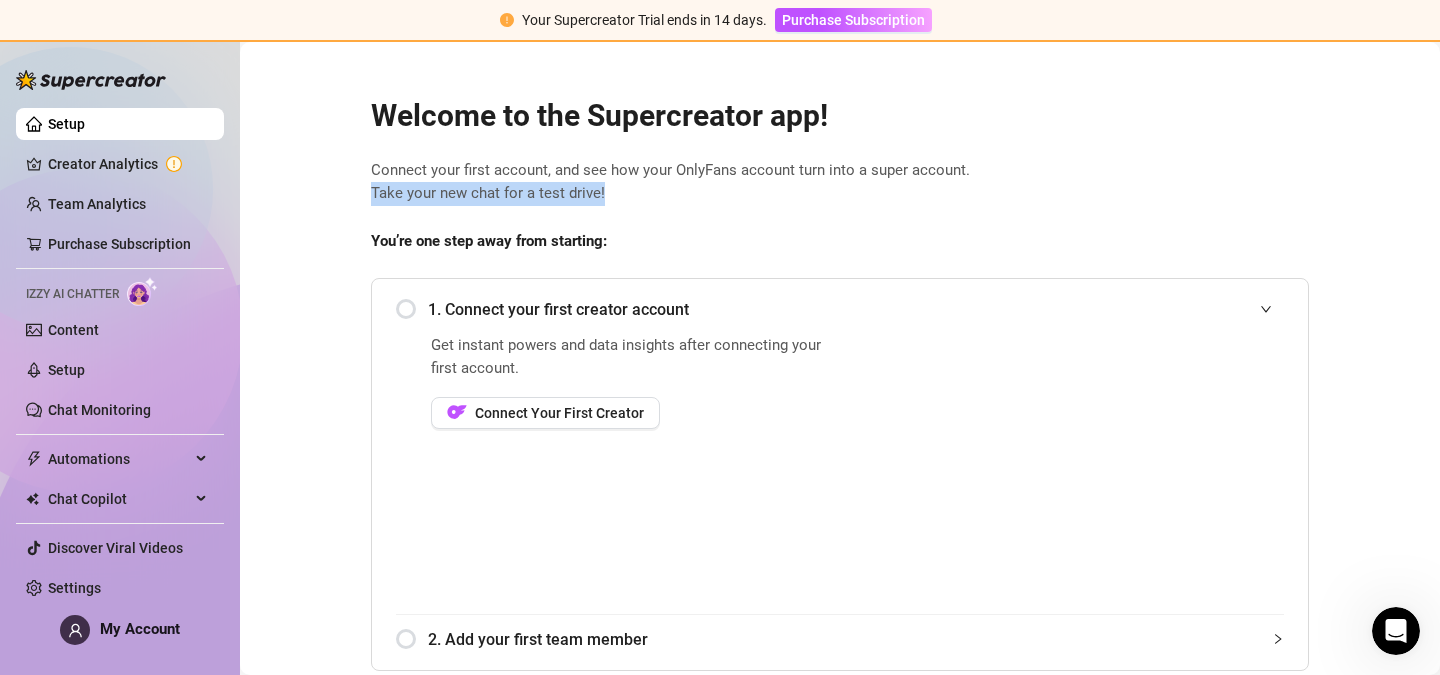 click on "Connect your first account, and see how your OnlyFans account turn into a super account. Take your new chat for a test drive!" at bounding box center [840, 182] 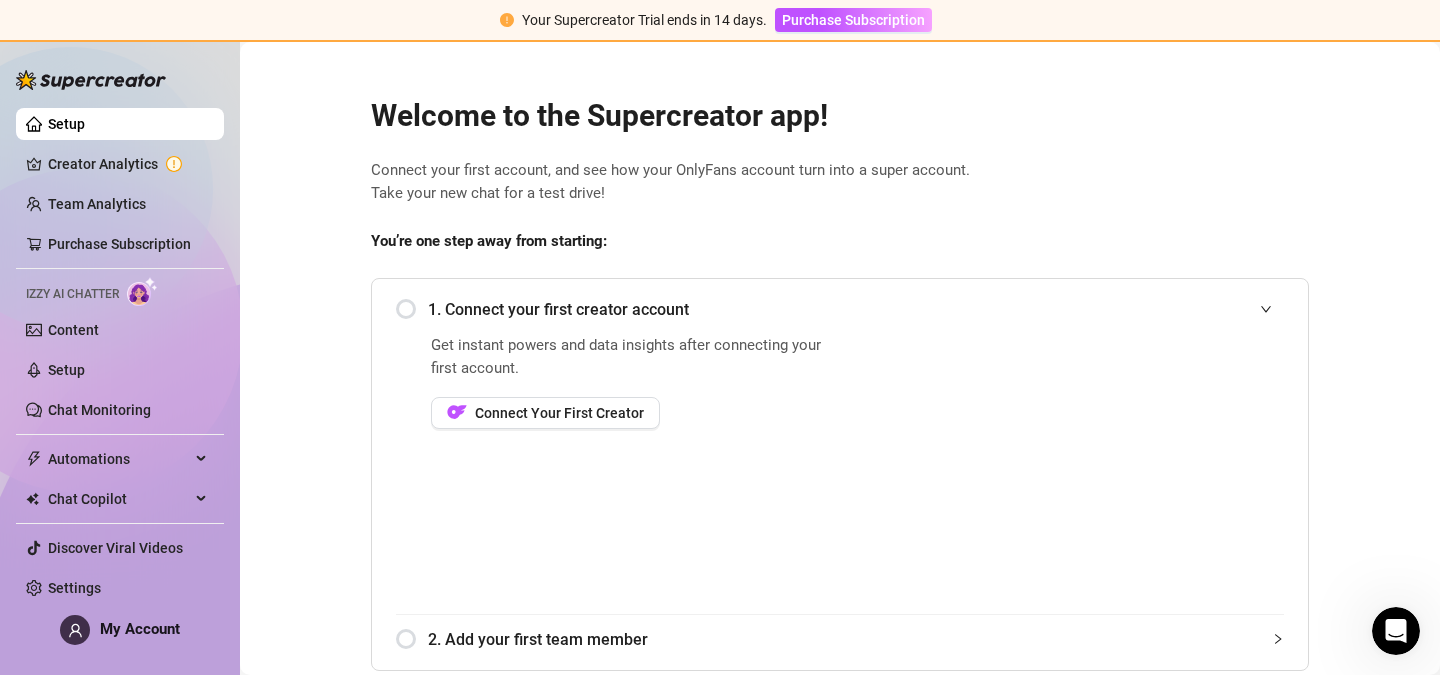 click on "Connect your first account, and see how your OnlyFans account turn into a super account. Take your new chat for a test drive!" at bounding box center [840, 182] 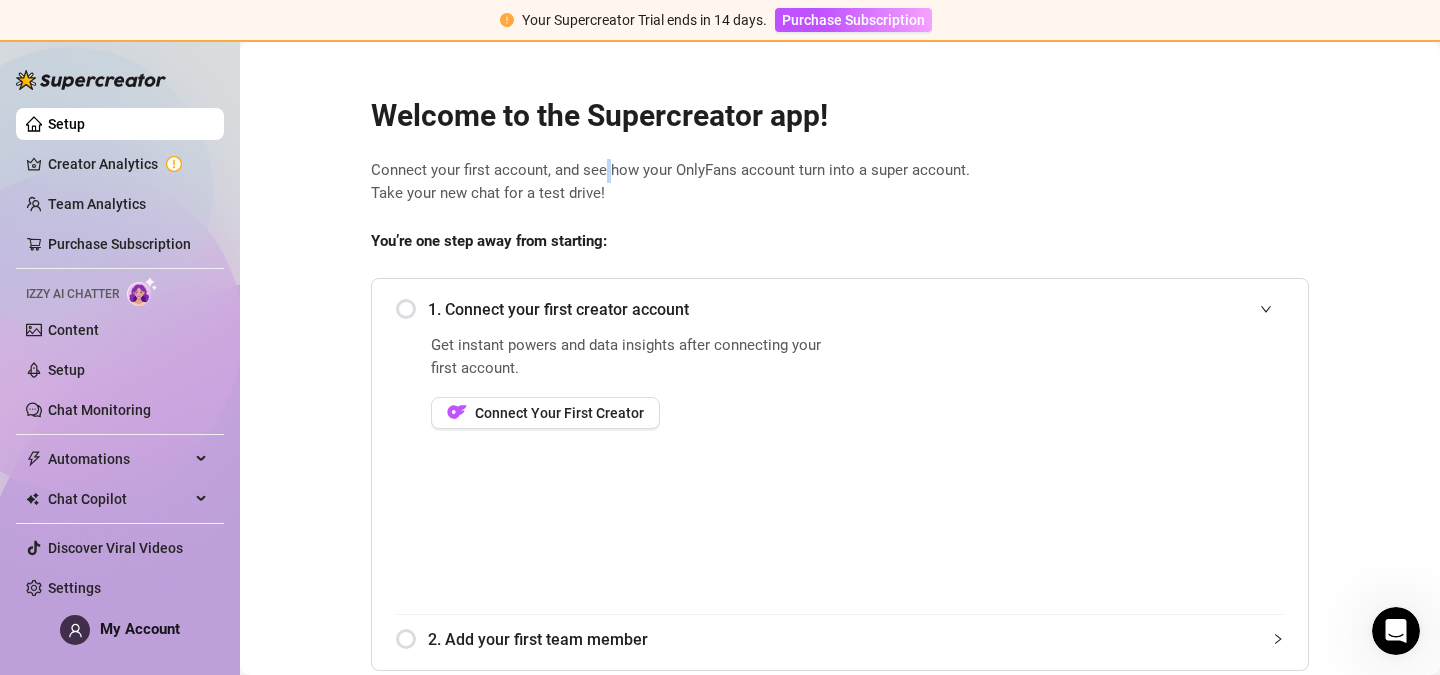 click on "Connect your first account, and see how your OnlyFans account turn into a super account. Take your new chat for a test drive!" at bounding box center [840, 182] 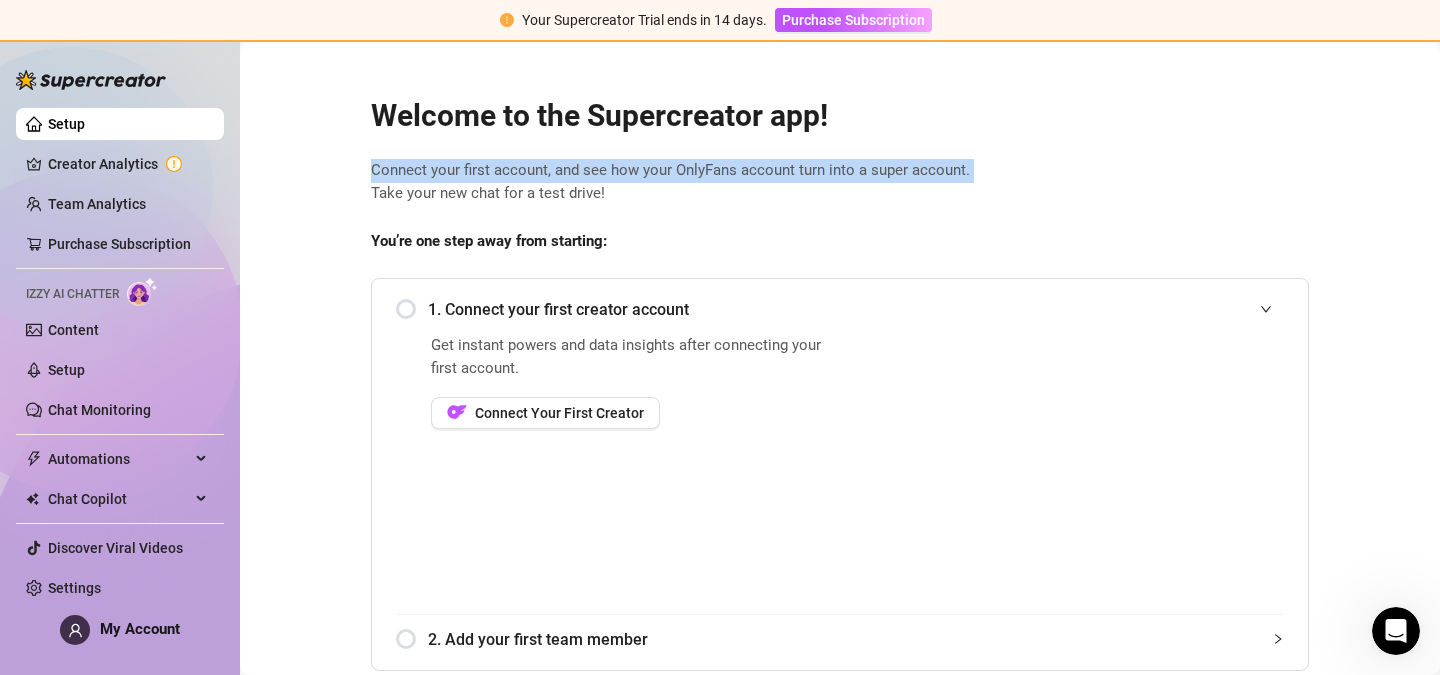 click on "Connect your first account, and see how your OnlyFans account turn into a super account. Take your new chat for a test drive!" at bounding box center (840, 182) 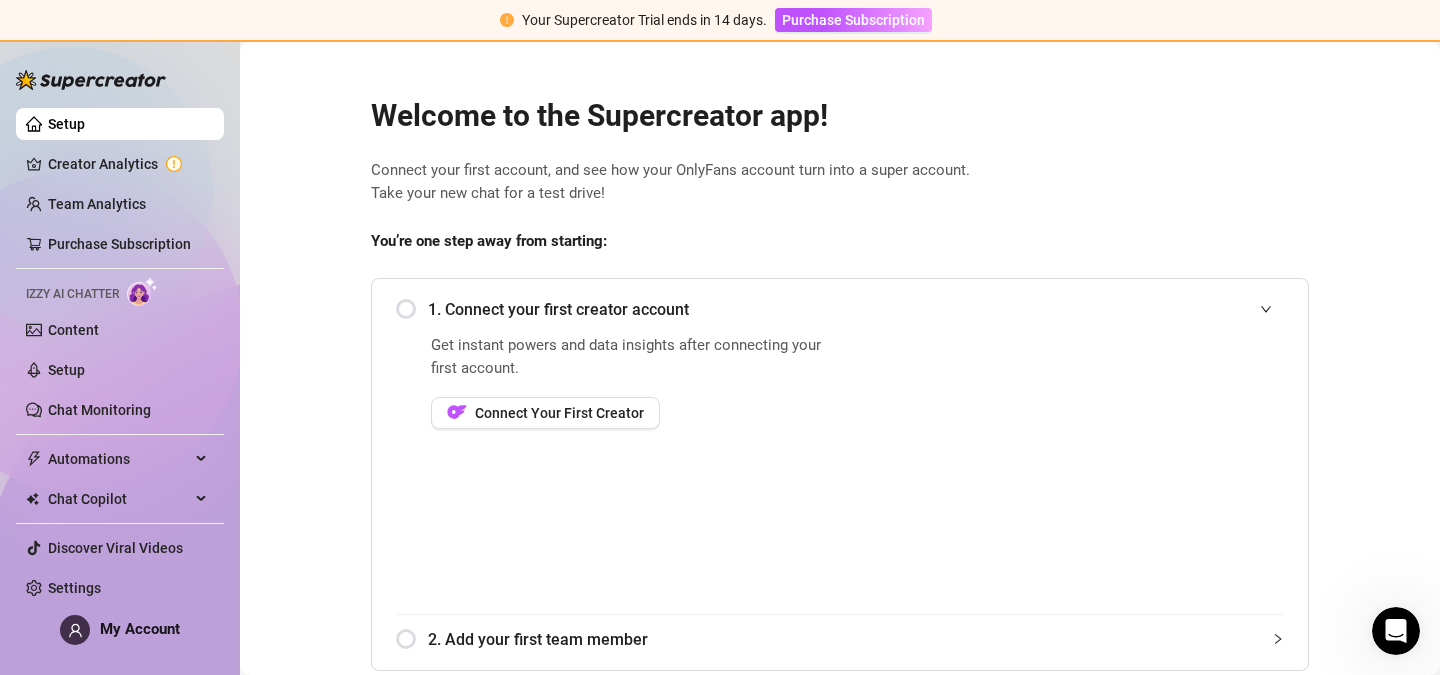 click on "Welcome to the Supercreator app!" at bounding box center [840, 116] 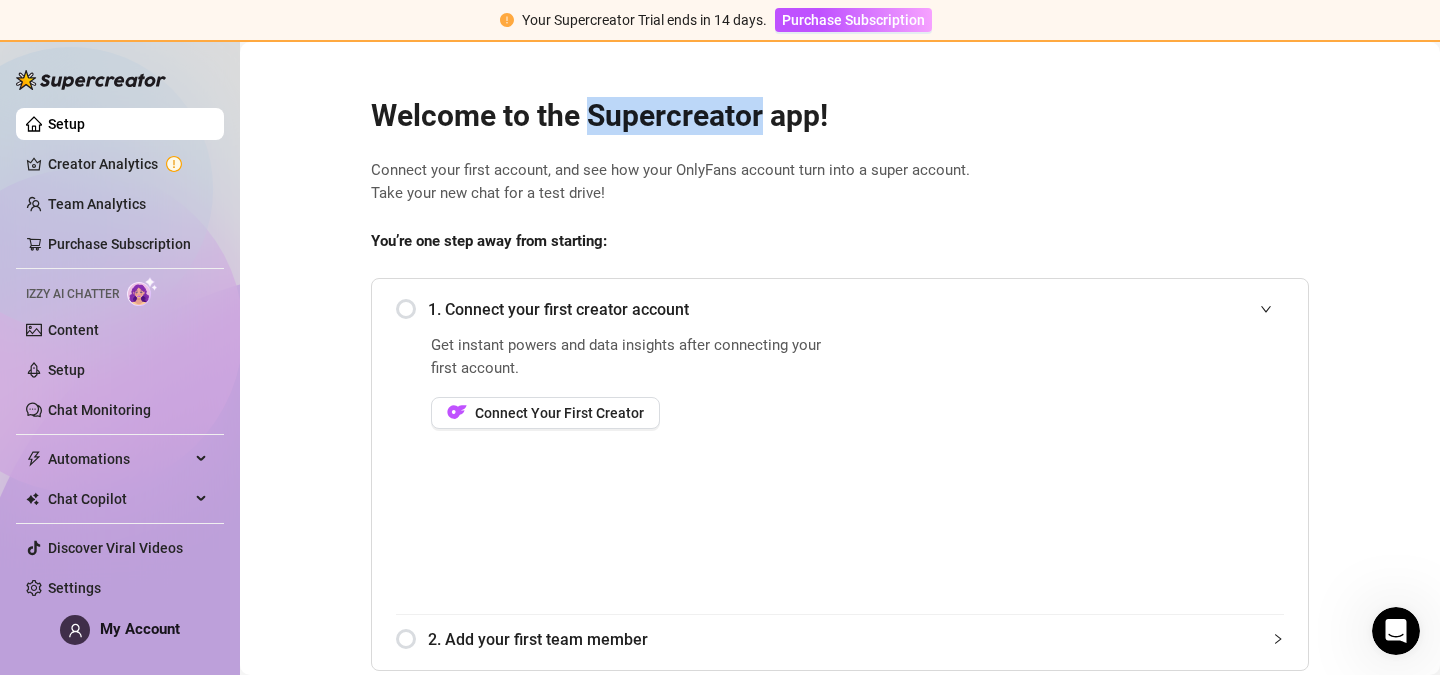 click on "Welcome to the Supercreator app!" at bounding box center (840, 116) 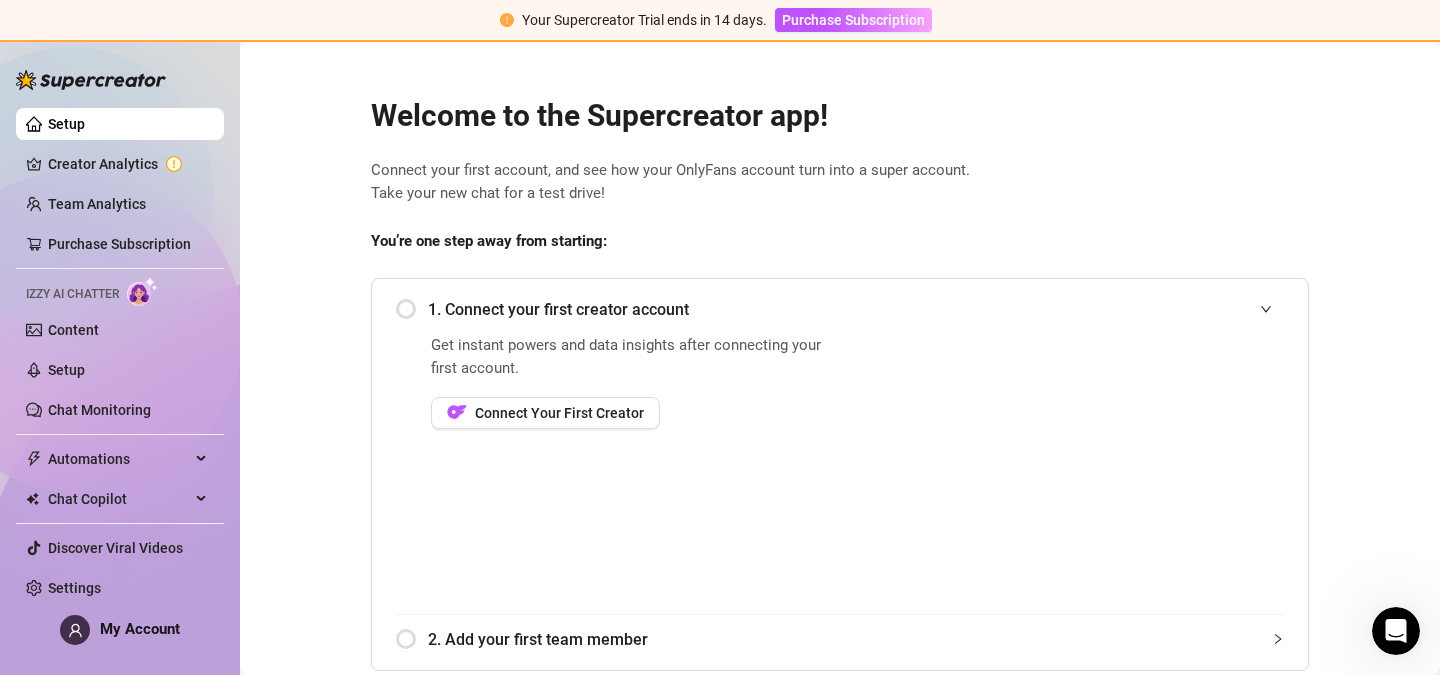 click on "Welcome to the Supercreator app!" at bounding box center (840, 116) 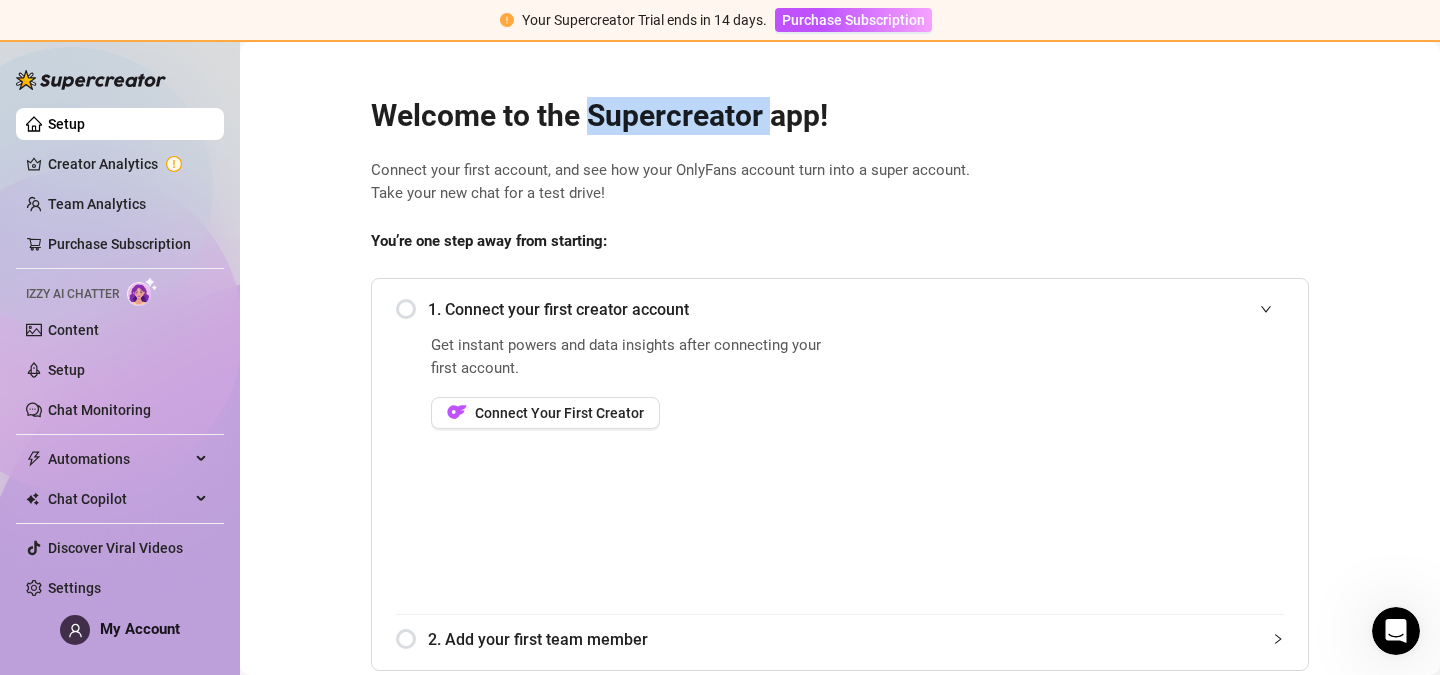 click on "Welcome to the Supercreator app!" at bounding box center [840, 116] 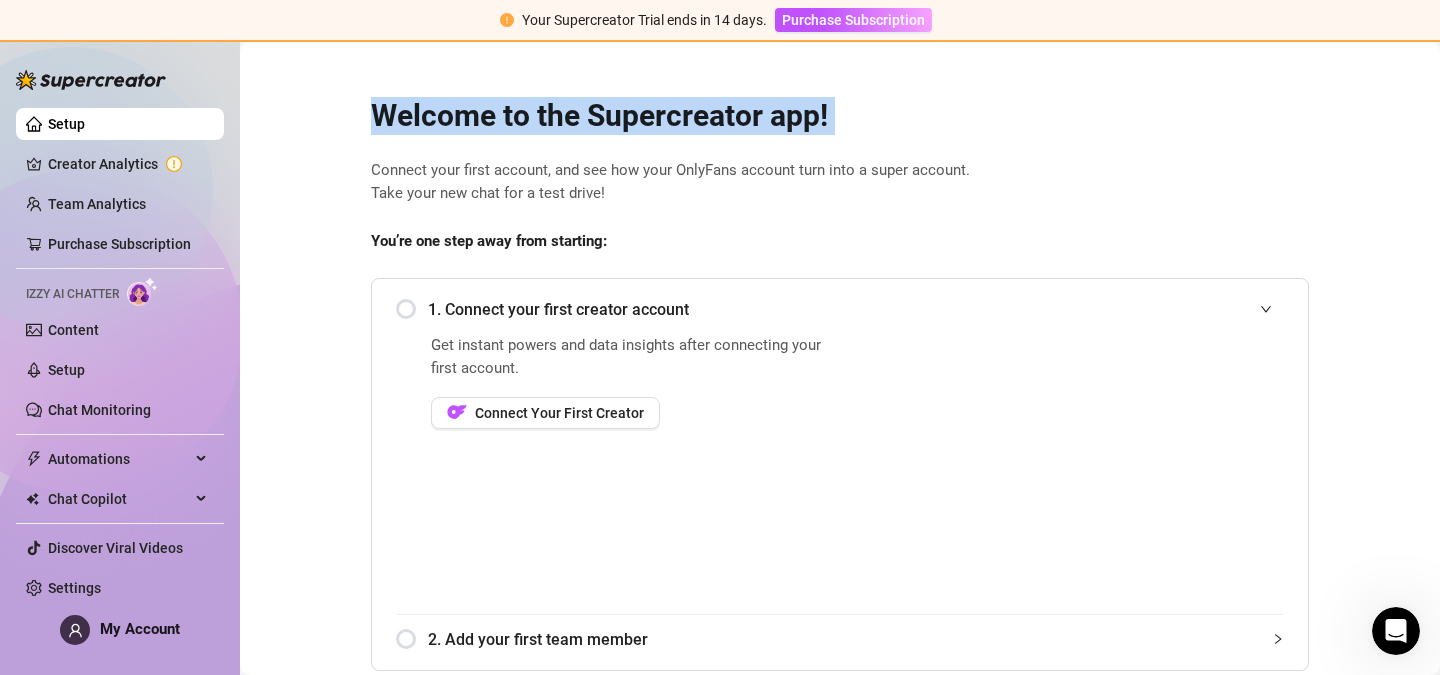 click on "Welcome to the Supercreator app!" at bounding box center [840, 116] 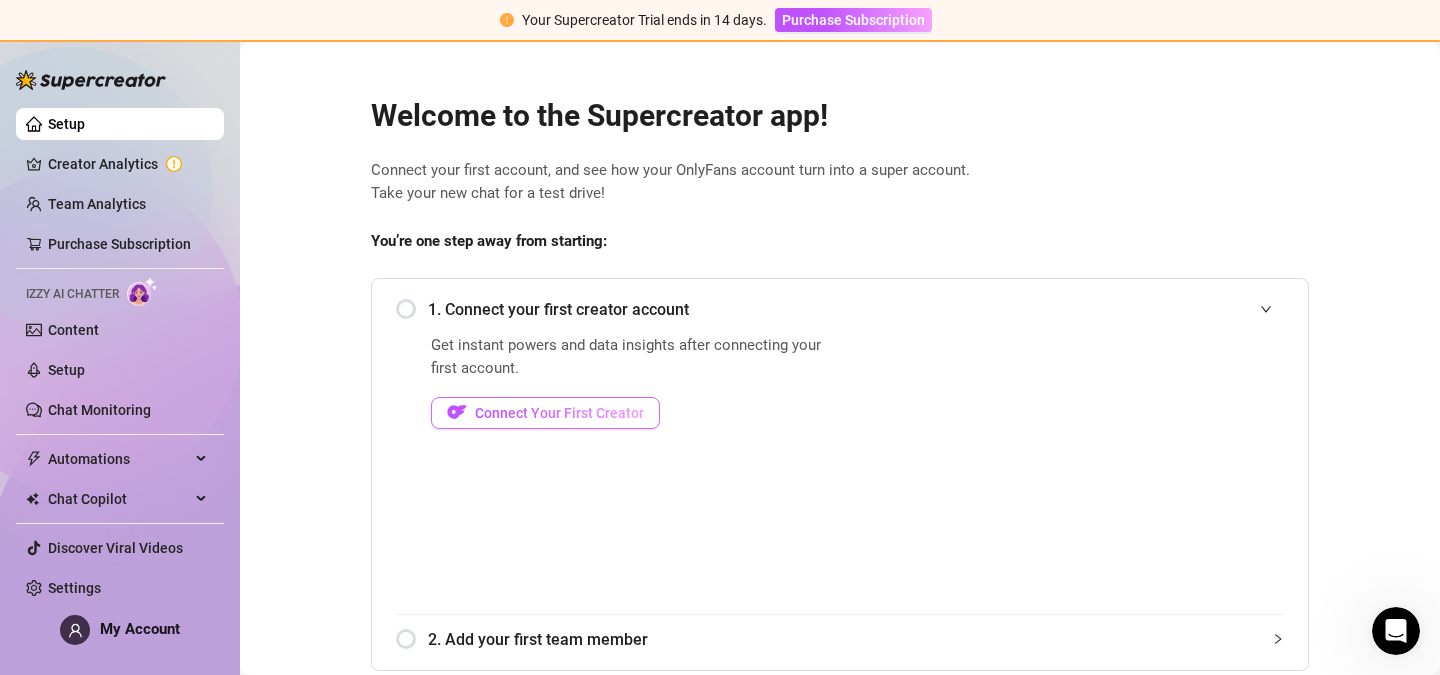 click on "Connect Your First Creator" at bounding box center (559, 413) 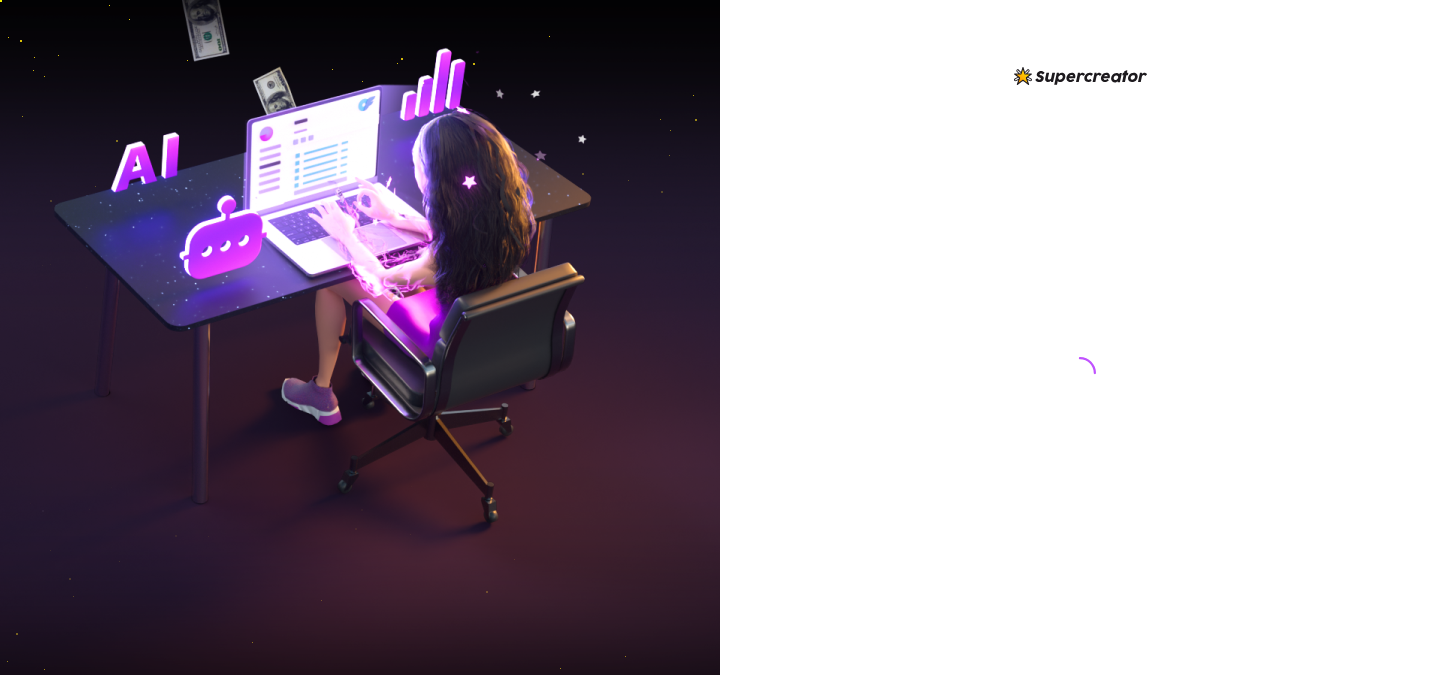 scroll, scrollTop: 0, scrollLeft: 0, axis: both 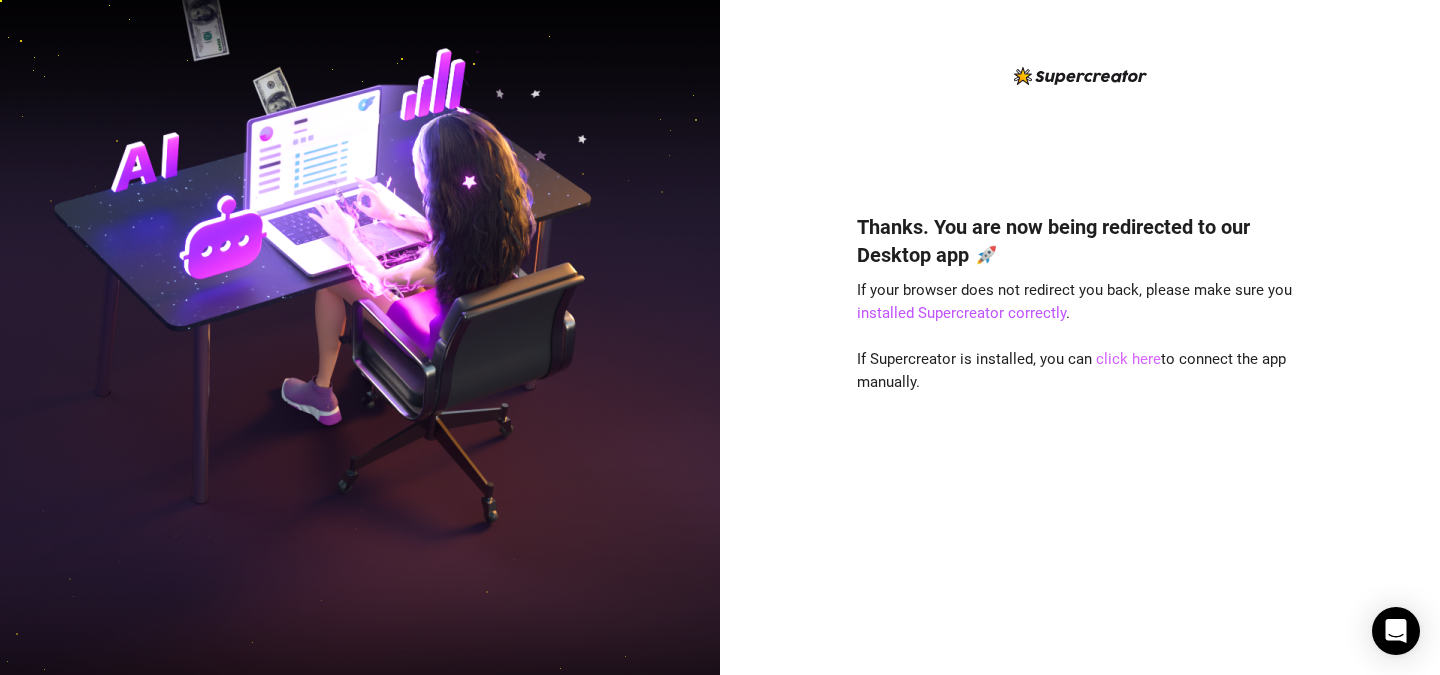click on "click here" at bounding box center [1128, 359] 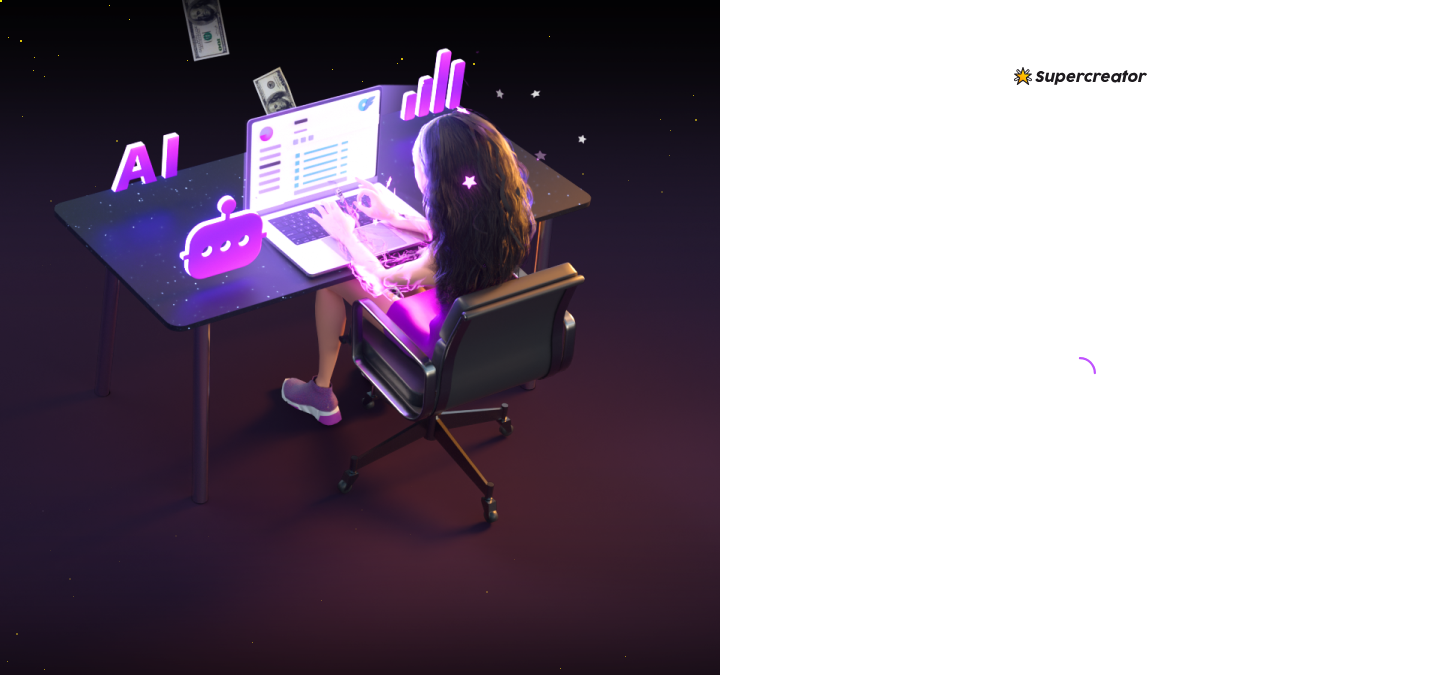 scroll, scrollTop: 0, scrollLeft: 0, axis: both 